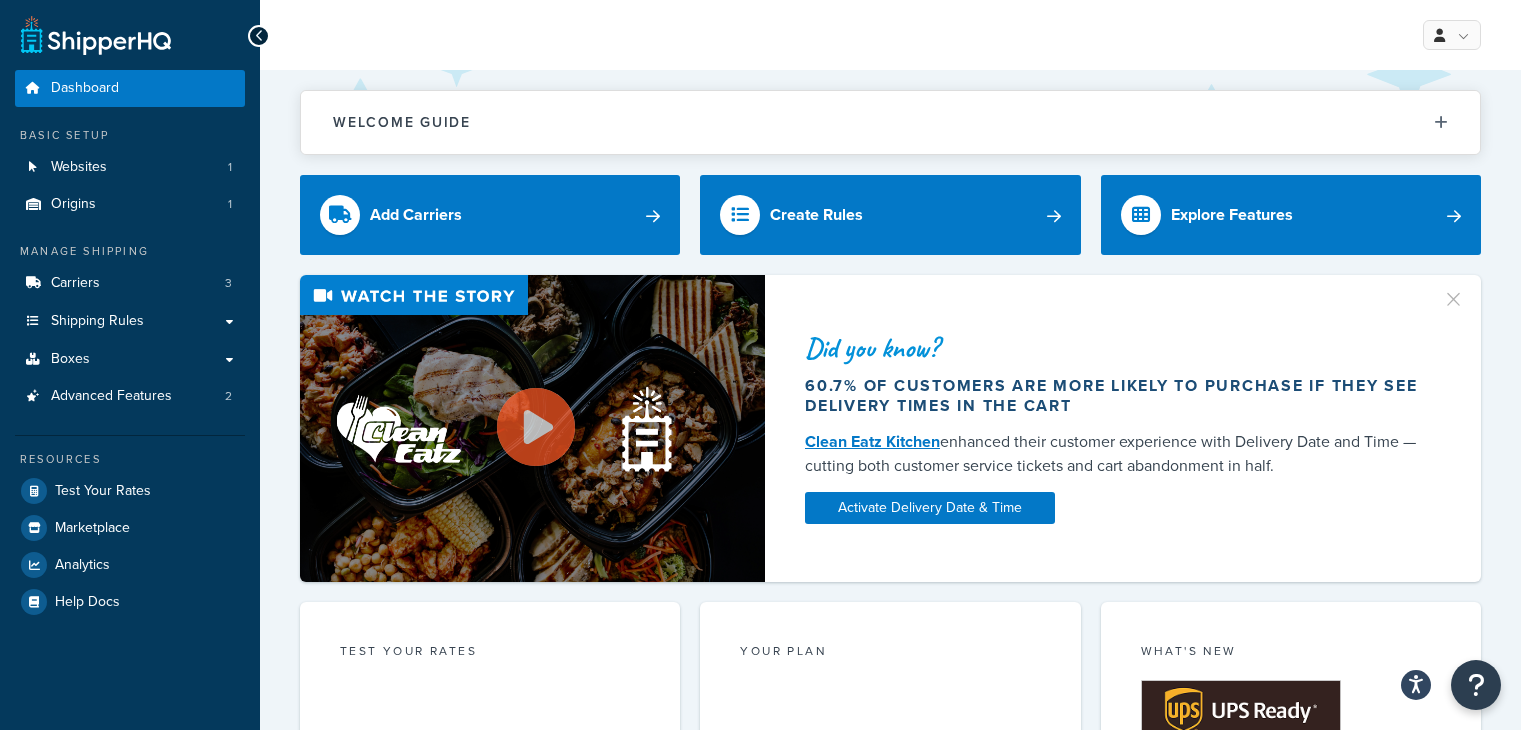scroll, scrollTop: 0, scrollLeft: 0, axis: both 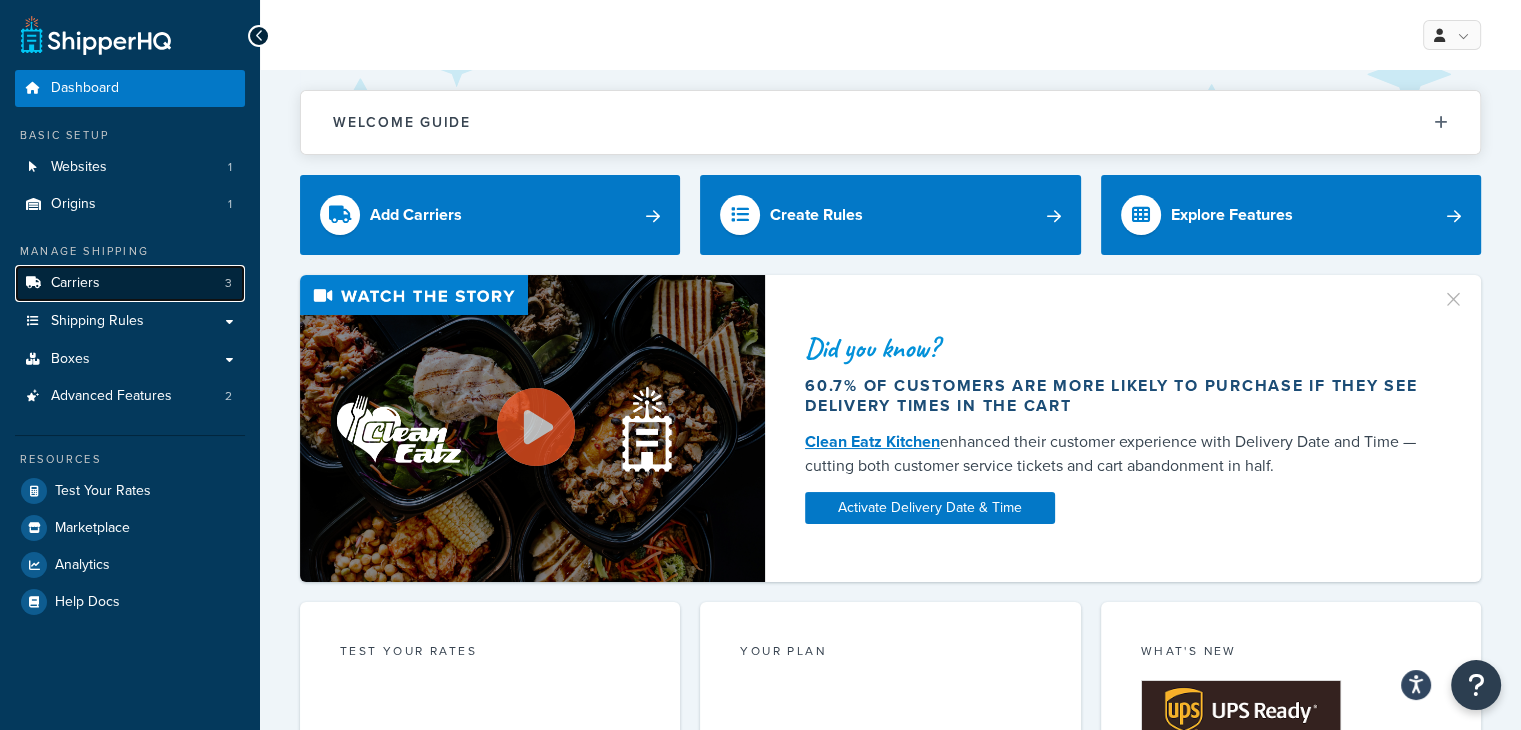 click on "Carriers" at bounding box center [75, 283] 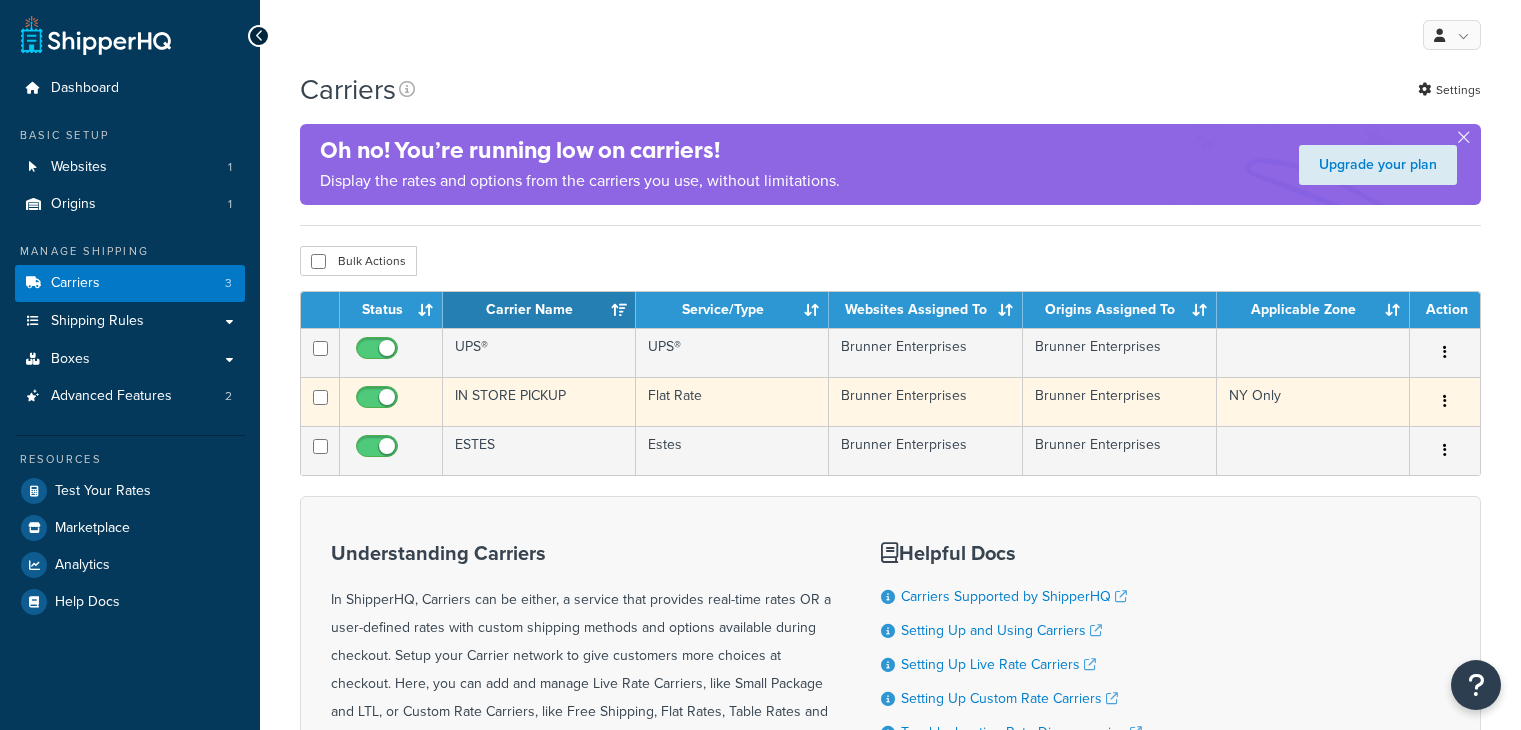 scroll, scrollTop: 0, scrollLeft: 0, axis: both 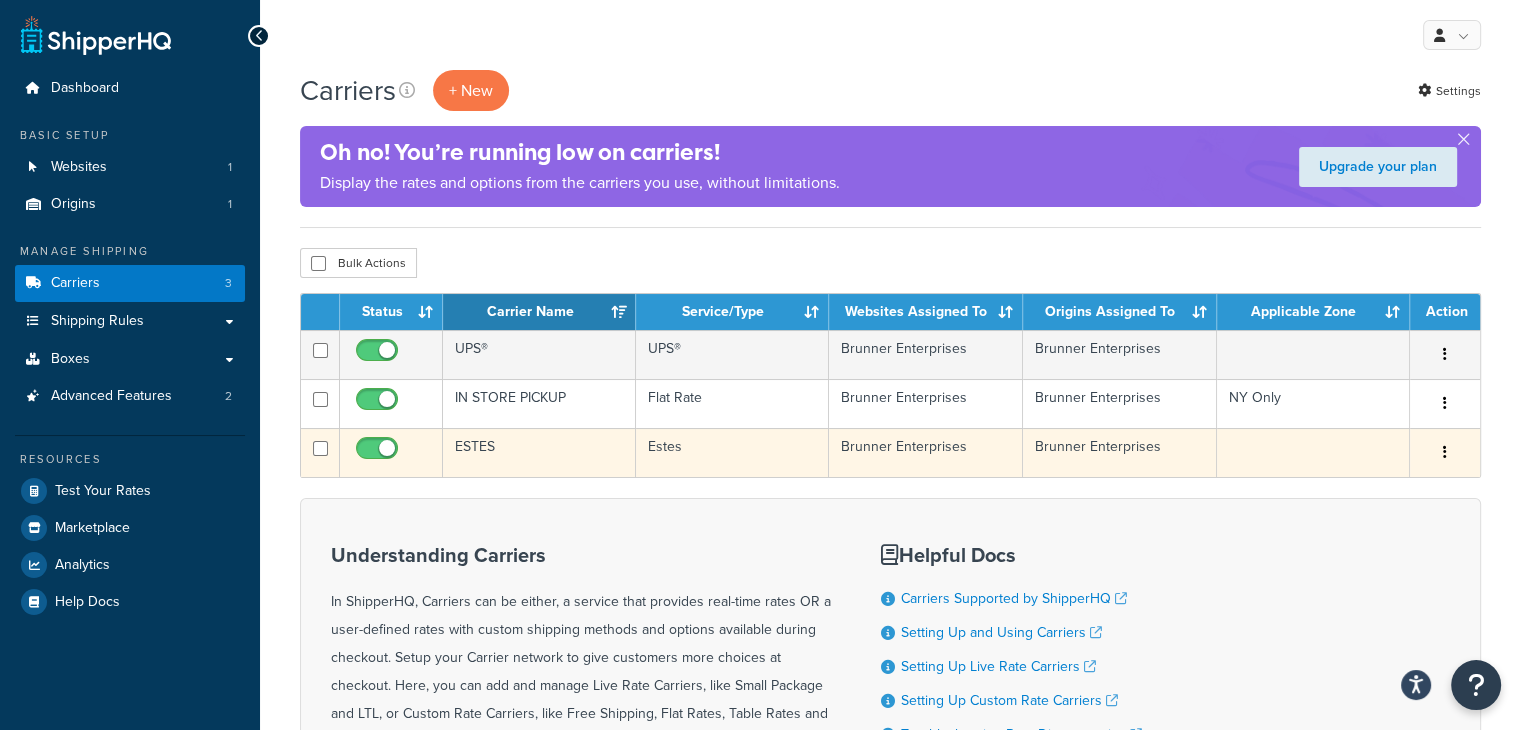 click at bounding box center (1445, 453) 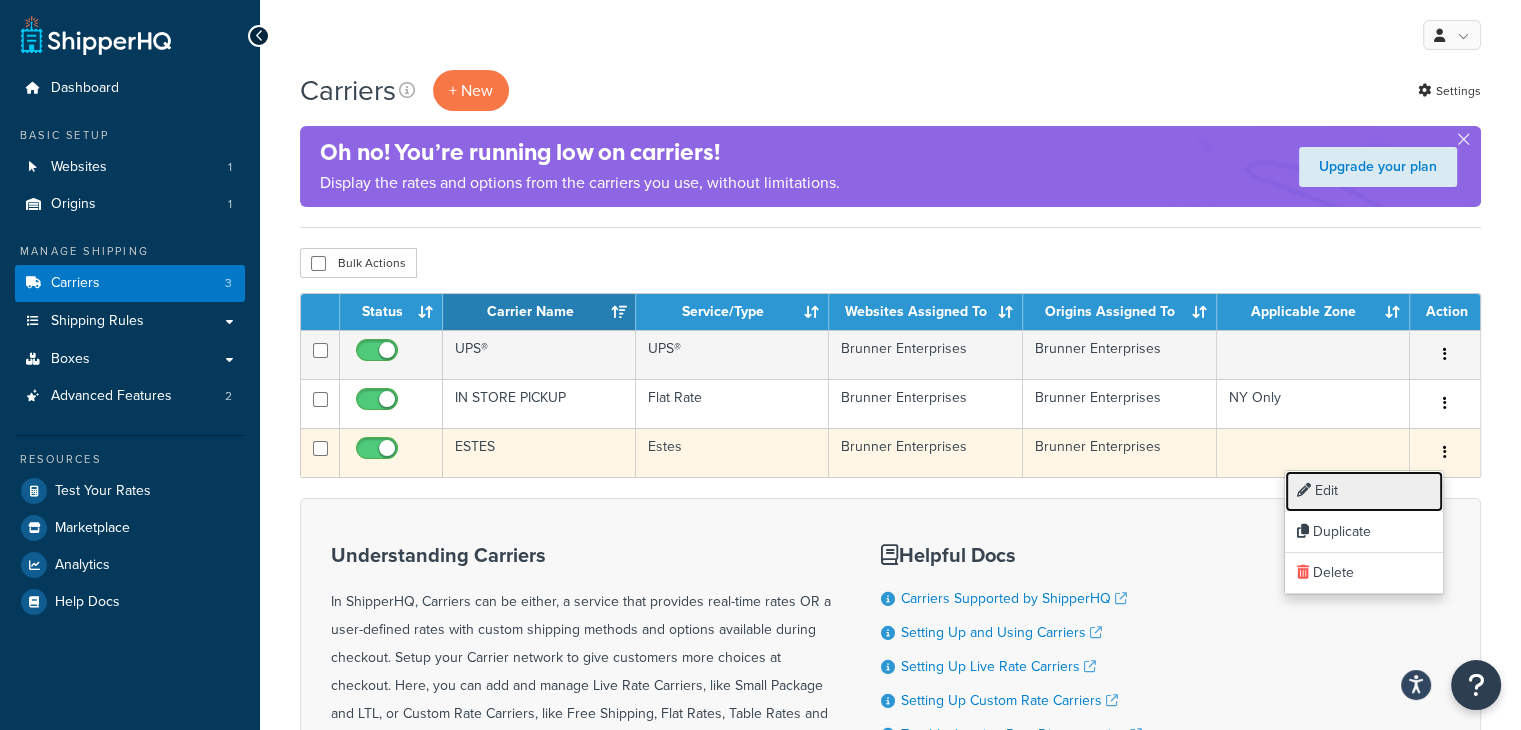 click on "Edit" at bounding box center (1364, 491) 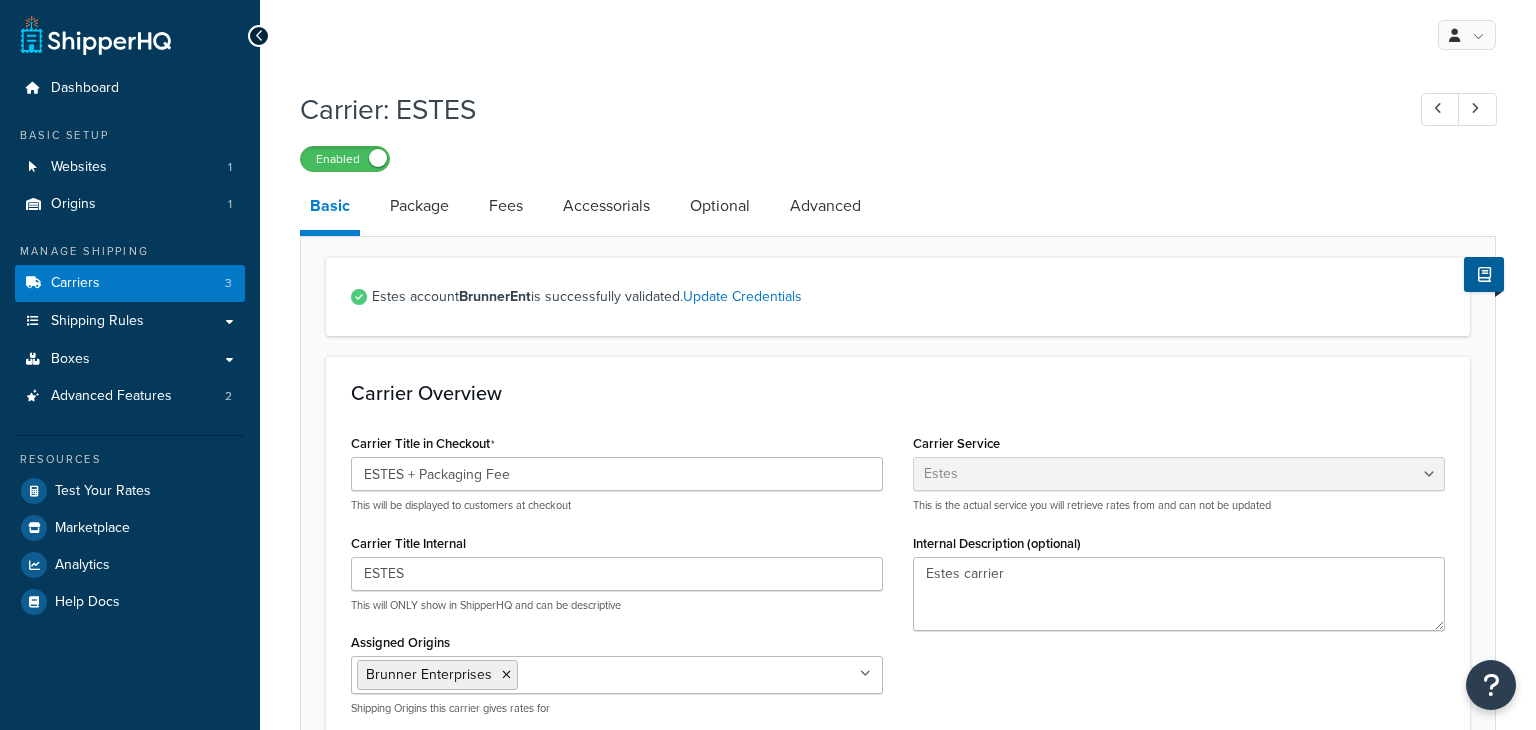 select on "estesFreight" 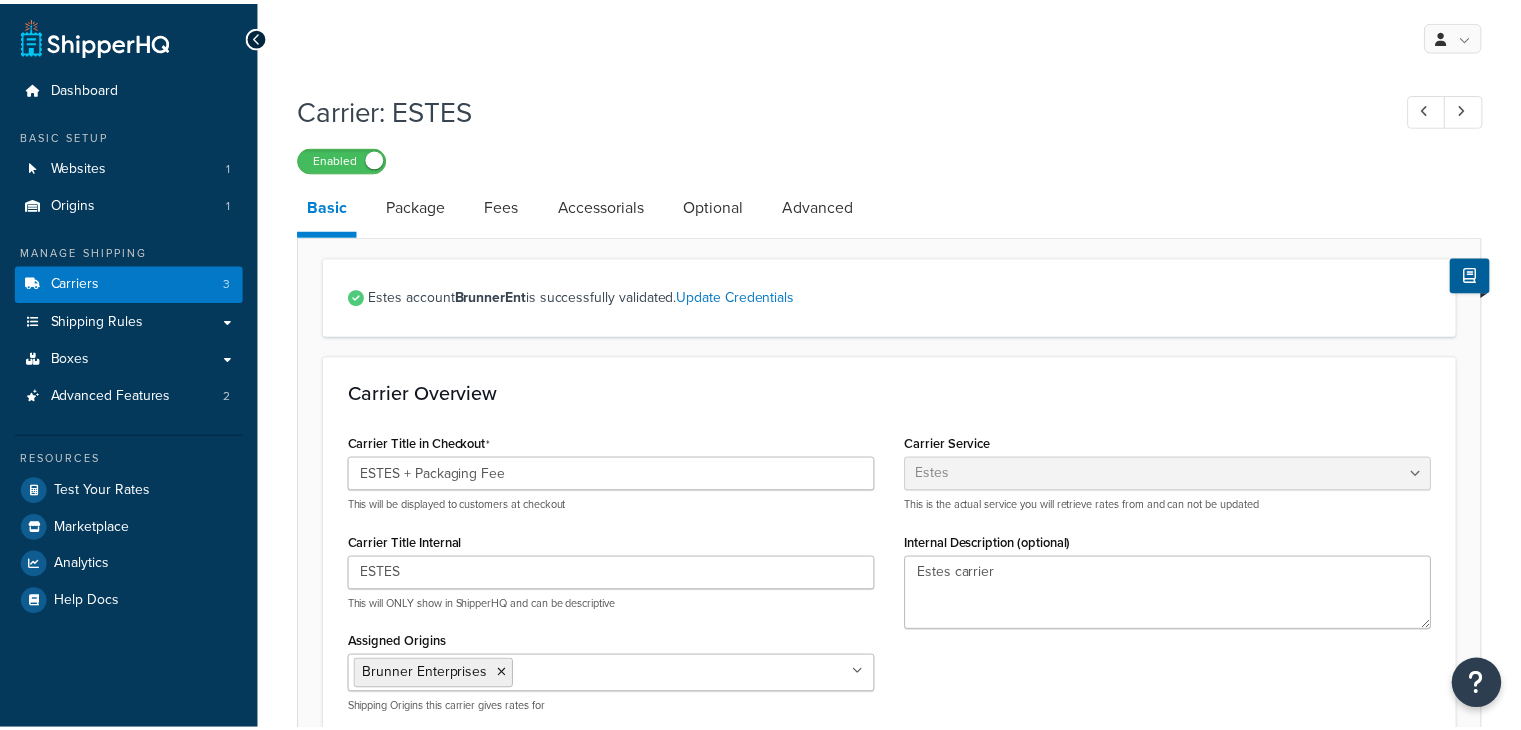 scroll, scrollTop: 0, scrollLeft: 0, axis: both 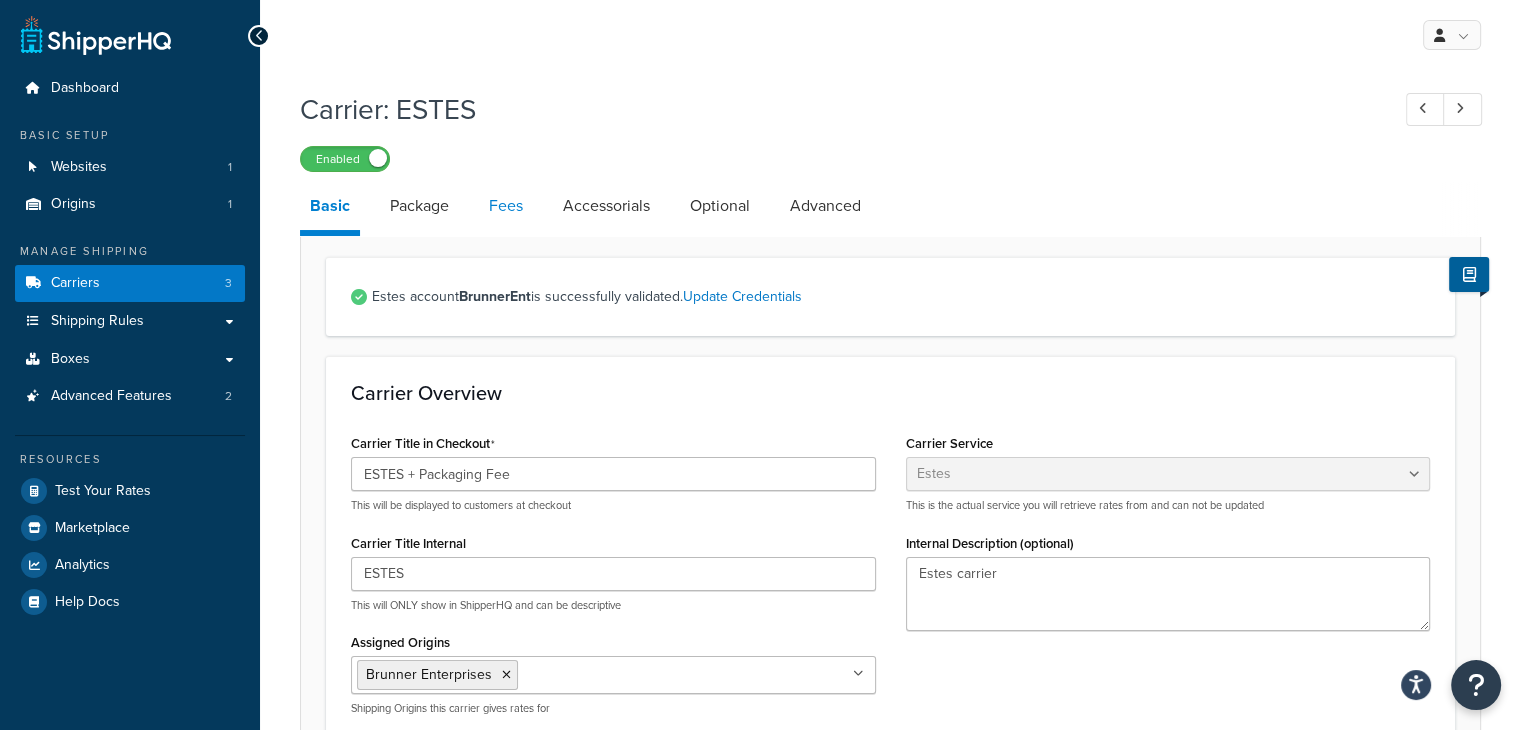 click on "Fees" at bounding box center [506, 206] 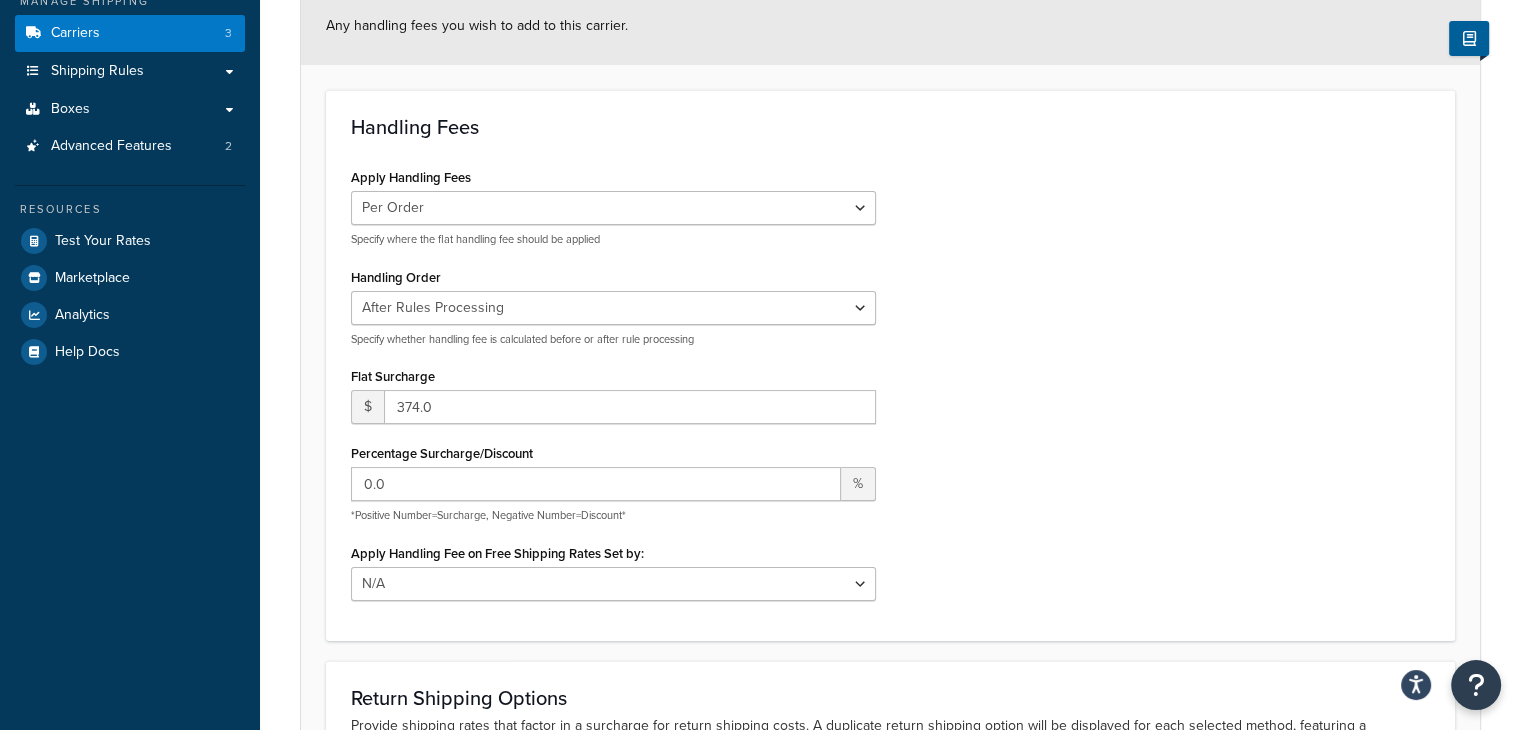 scroll, scrollTop: 300, scrollLeft: 0, axis: vertical 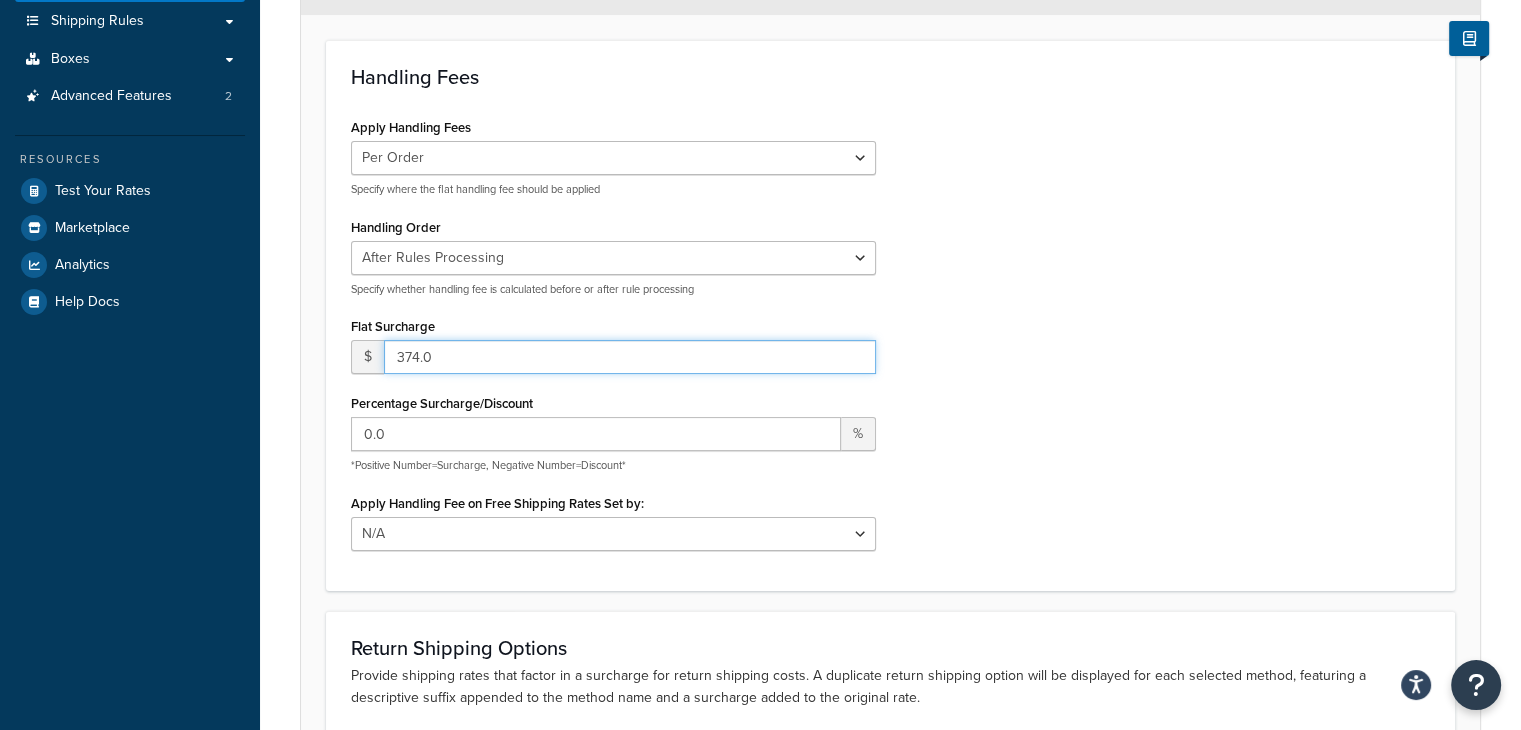 click on "374.0" at bounding box center [630, 357] 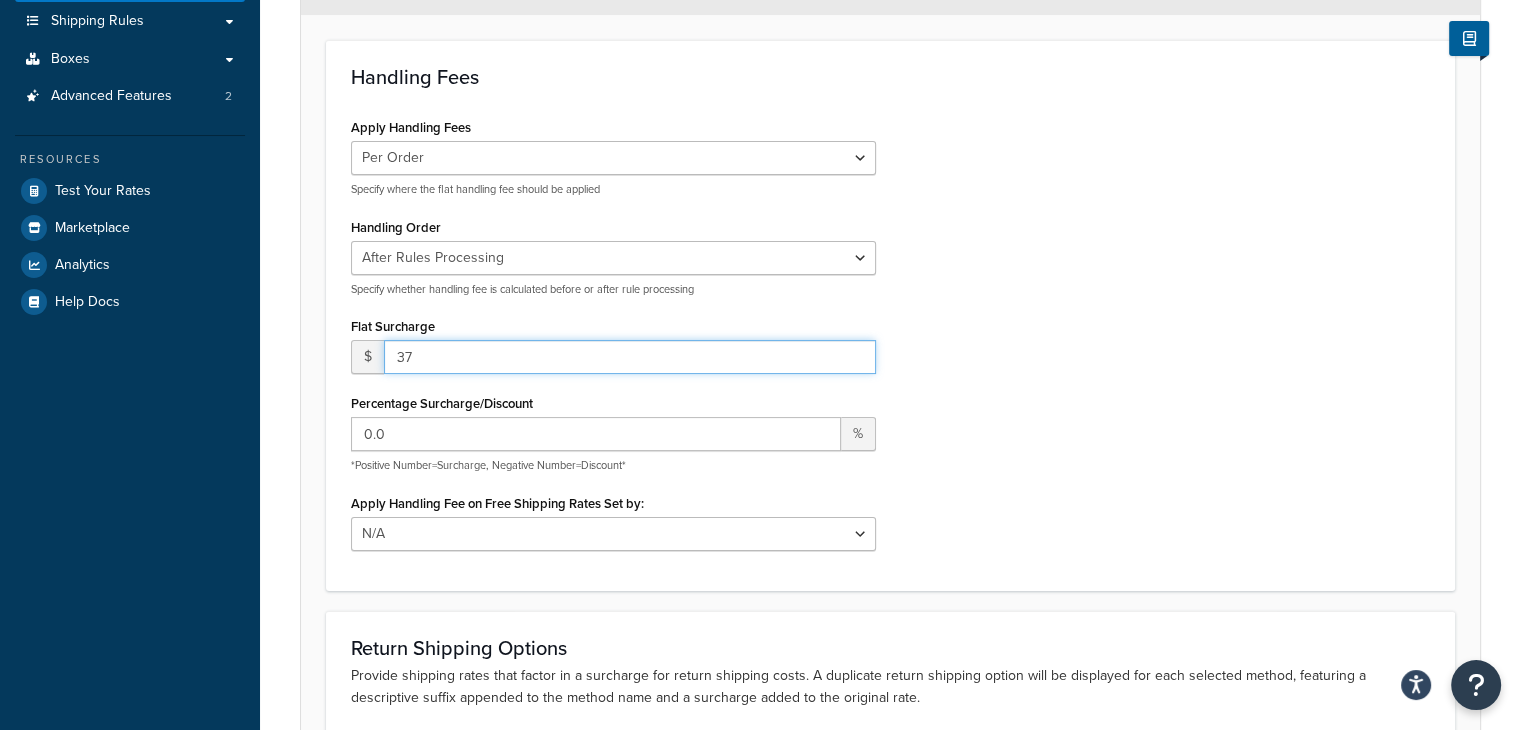 type on "3" 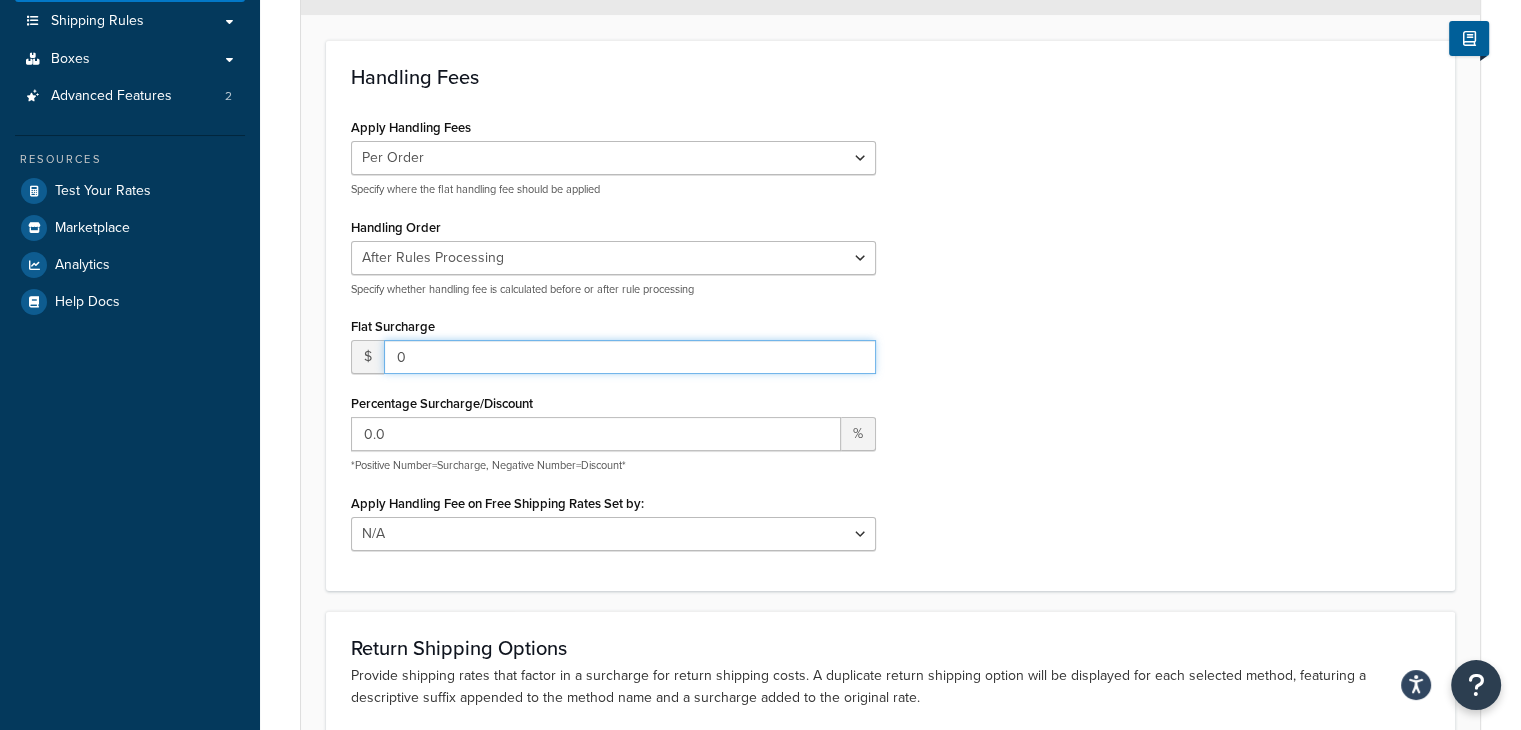 type on "0" 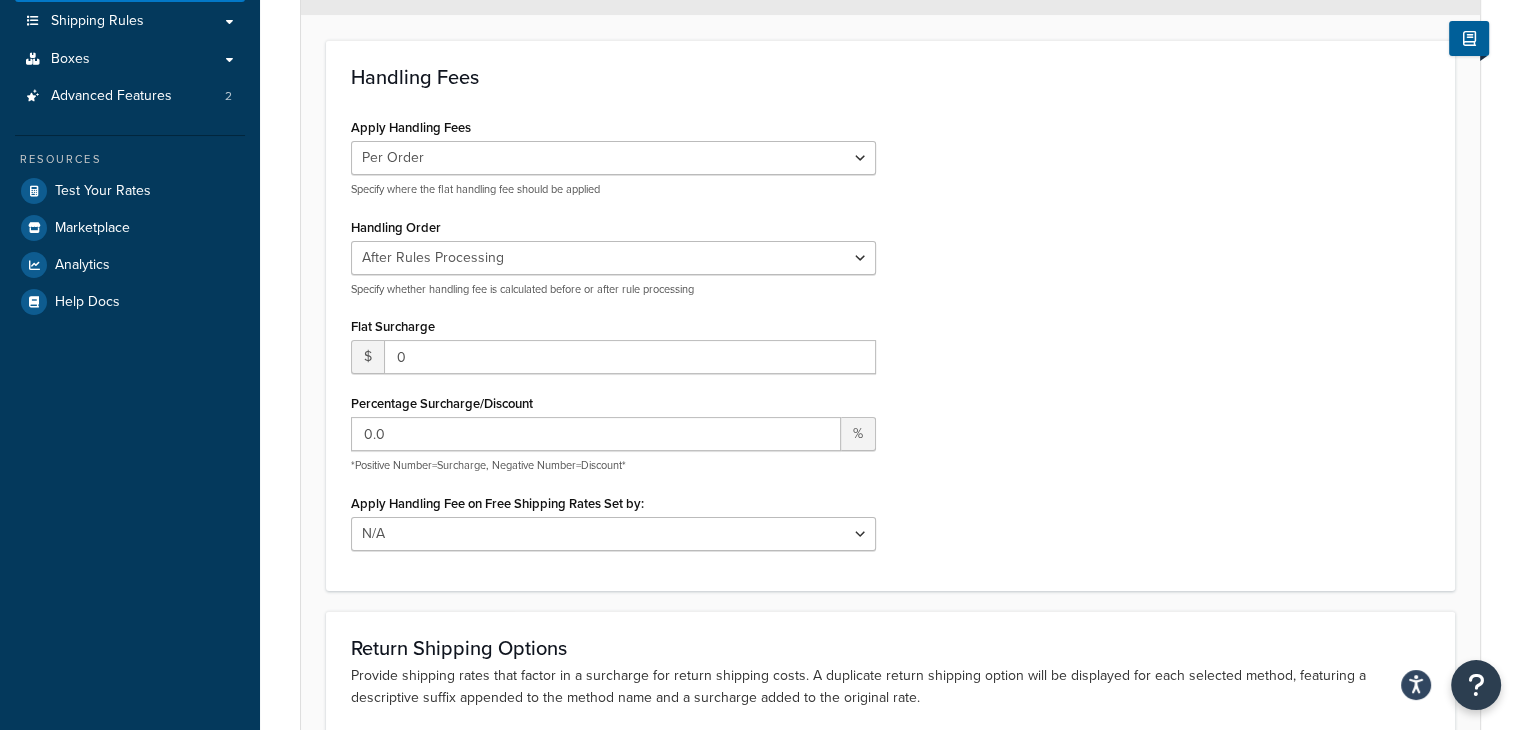 click on "Apply Handling Fees   Per Order  Per Item  Per Package  Specify where the flat handling fee should be applied Handling Order   Before Rules Processing  After Rules Processing  Specify whether handling fee is calculated before or after rule processing Flat Surcharge   $ 0 Percentage Surcharge/Discount   0.0 % *Positive Number=Surcharge, Negative Number=Discount* Apply Handling Fee on Free Shipping Rates Set by:   N/A  Fixed/Free Shipping Methods  Free Promotion Rules  All Free Shipping" at bounding box center [890, 339] 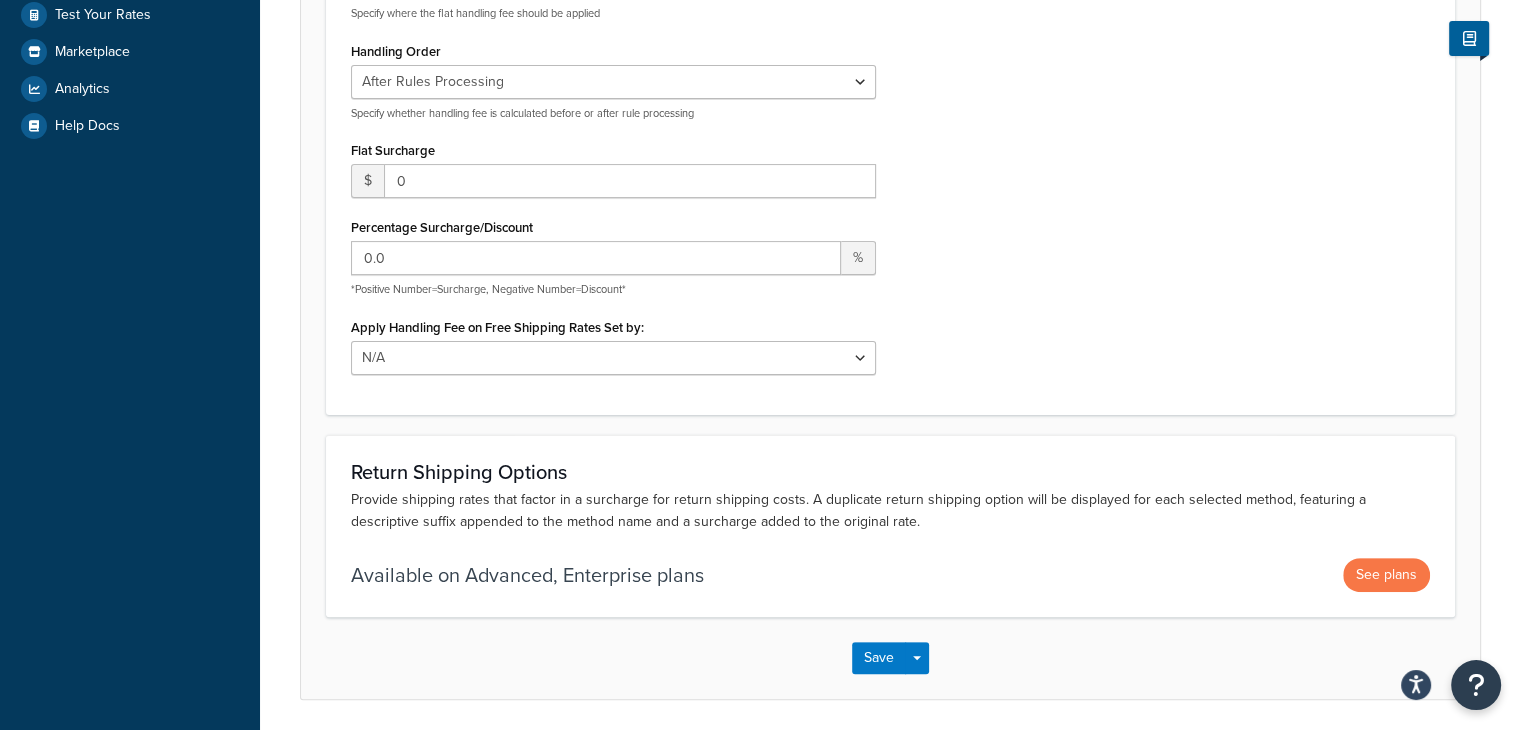 scroll, scrollTop: 544, scrollLeft: 0, axis: vertical 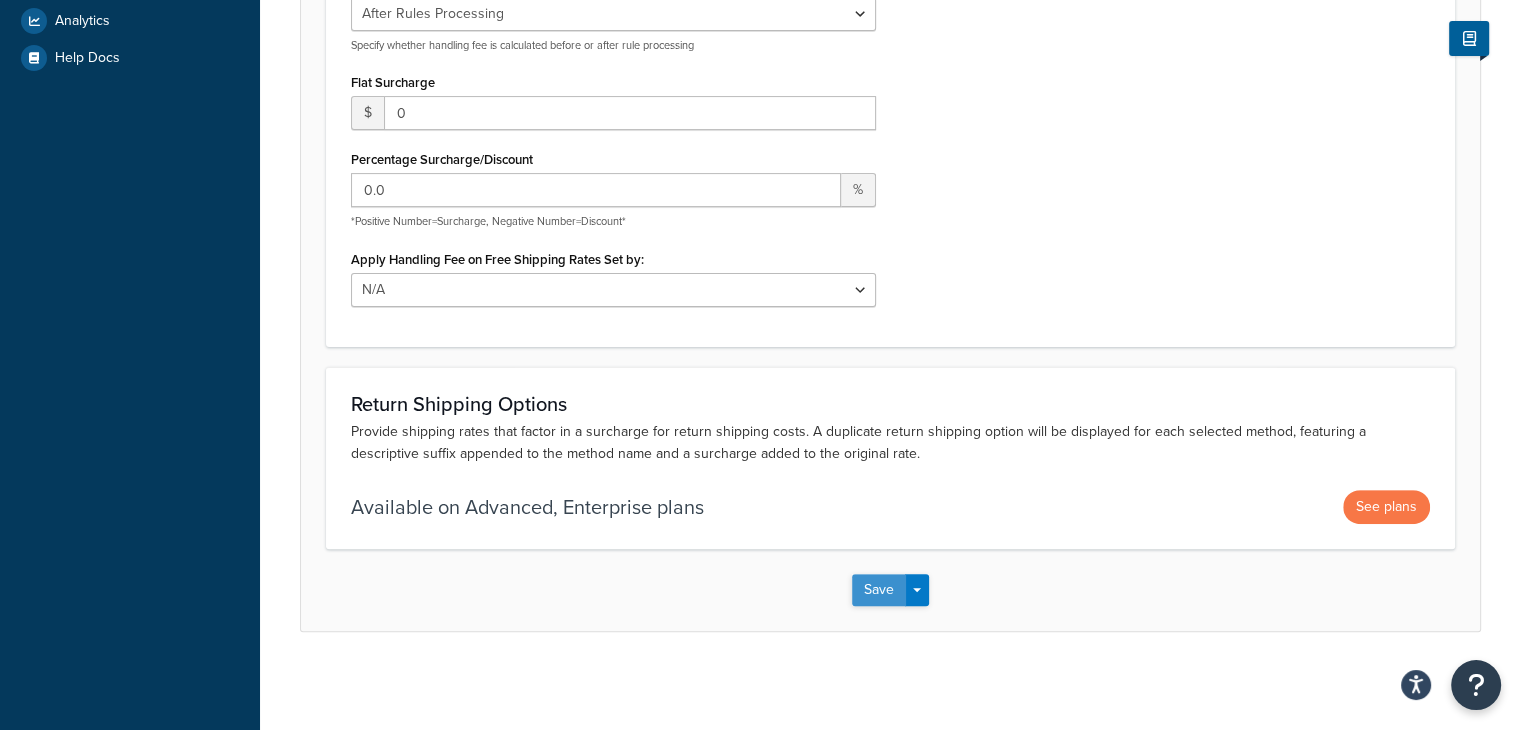 click on "Save" at bounding box center [879, 590] 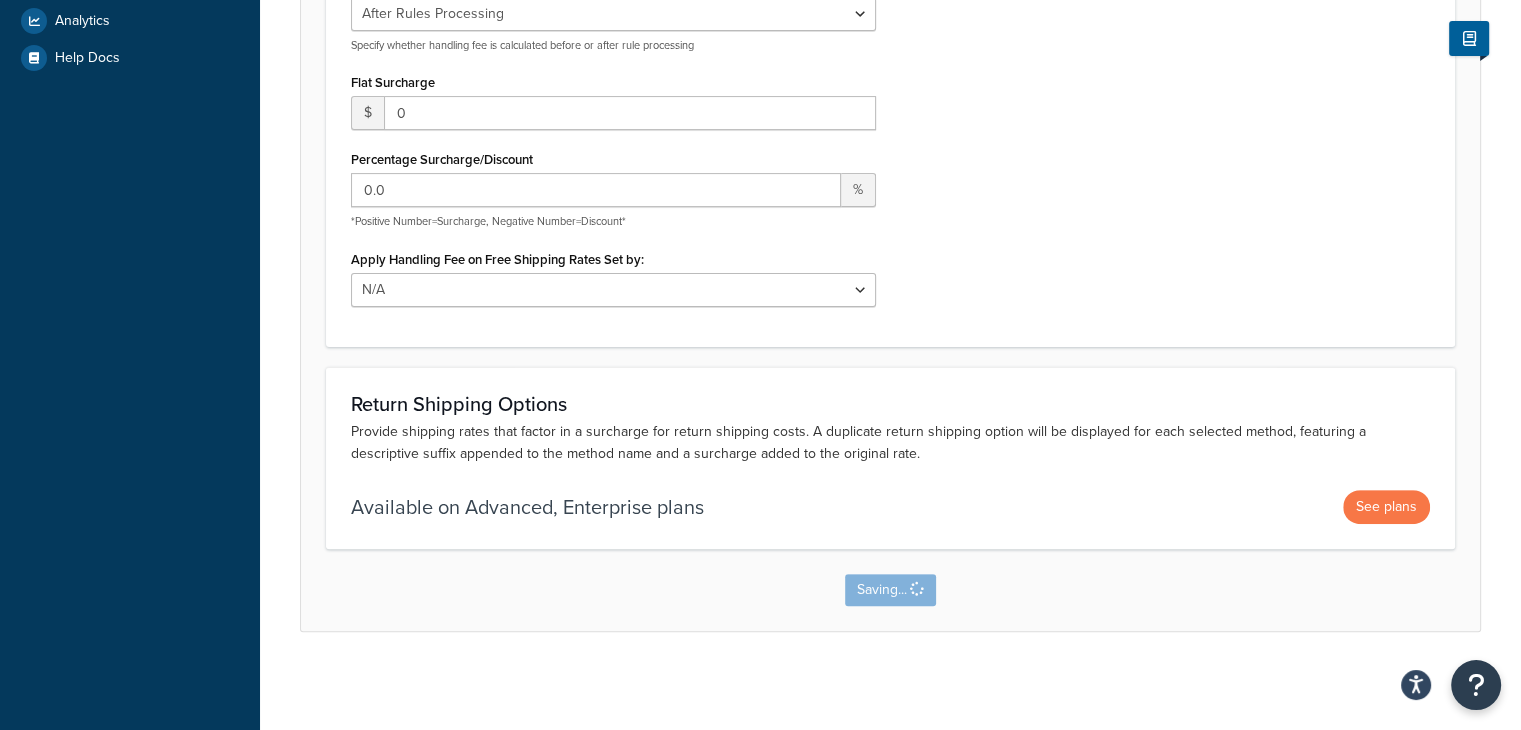 scroll, scrollTop: 0, scrollLeft: 0, axis: both 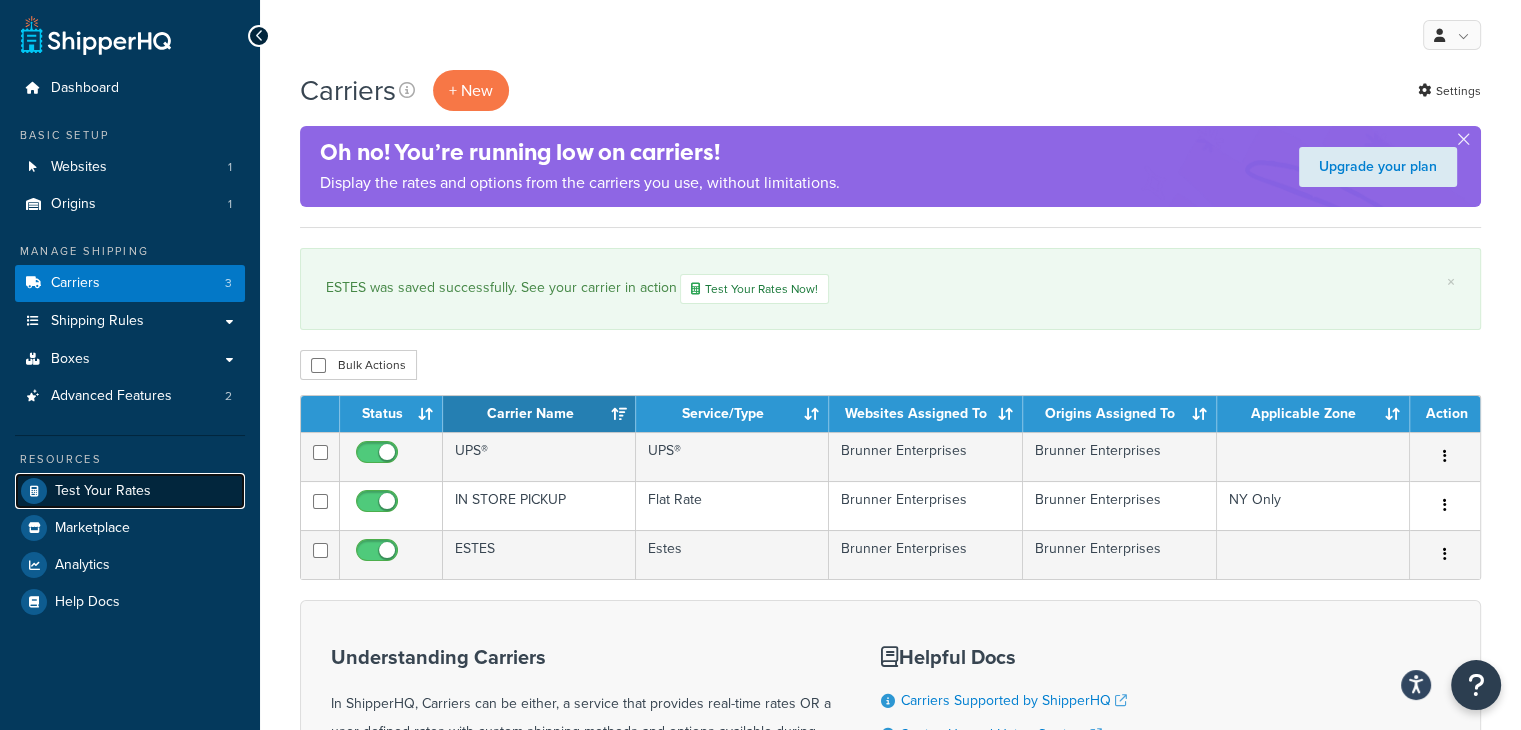 click on "Test Your Rates" at bounding box center (103, 491) 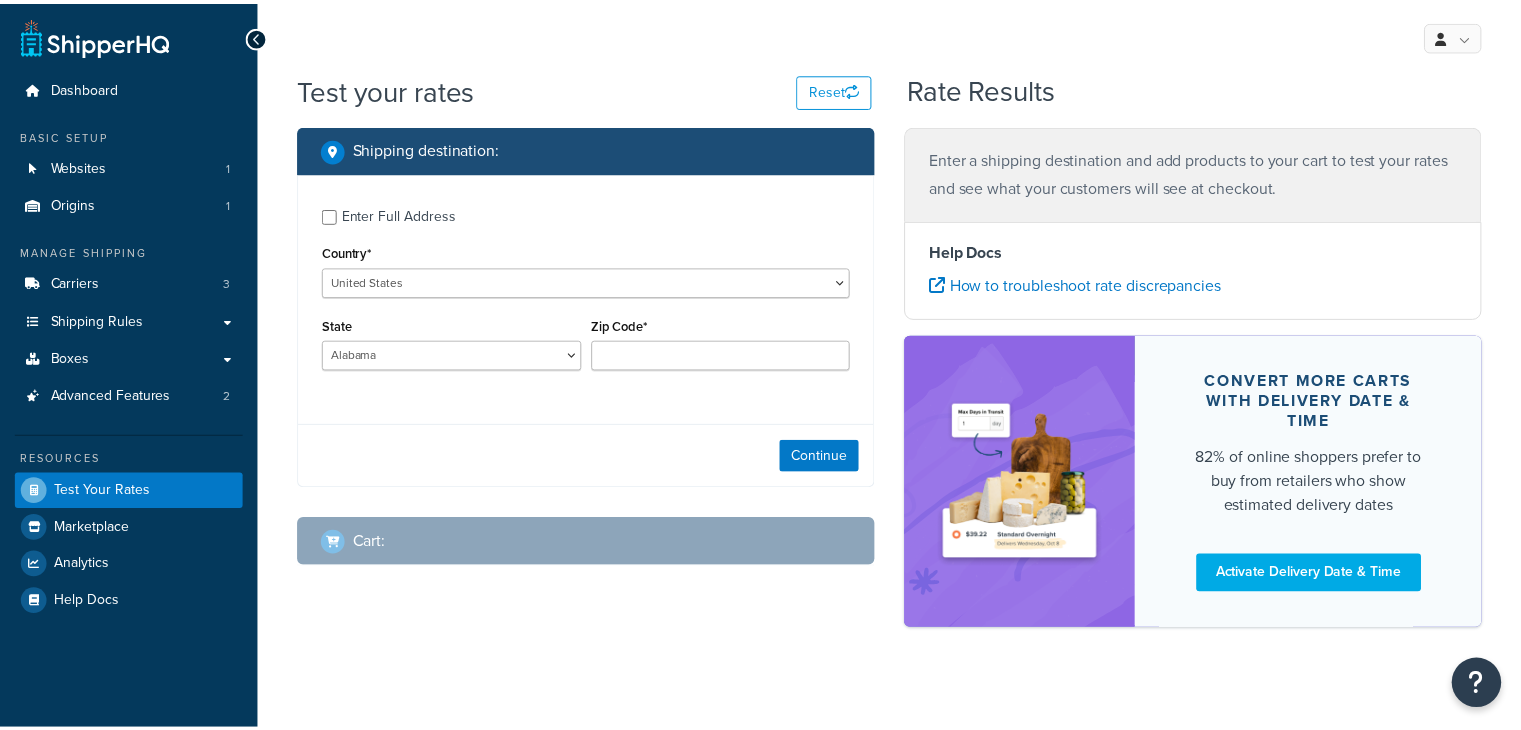 scroll, scrollTop: 0, scrollLeft: 0, axis: both 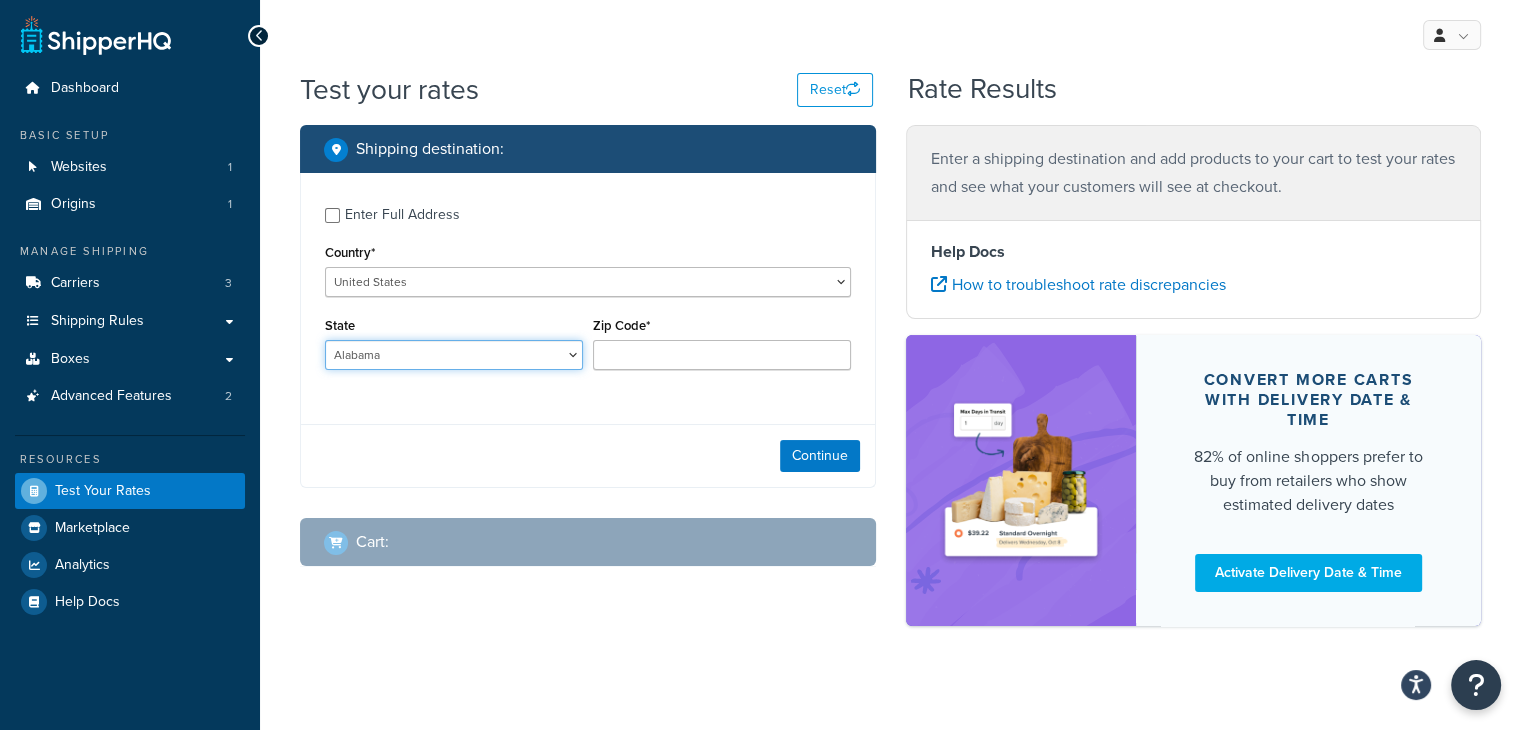 click on "Alabama  Alaska  American Samoa  Arizona  Arkansas  Armed Forces Americas  Armed Forces Europe, Middle East, Africa, Canada  Armed Forces Pacific  California  Colorado  Connecticut  Delaware  District of Columbia  Federated States of Micronesia  Florida  Georgia  Guam  Hawaii  Idaho  Illinois  Indiana  Iowa  Kansas  Kentucky  Louisiana  Maine  Marshall Islands  Maryland  Massachusetts  Michigan  Minnesota  Mississippi  Missouri  Montana  Nebraska  Nevada  New Hampshire  New Jersey  New Mexico  New York  North Carolina  North Dakota  Northern Mariana Islands  Ohio  Oklahoma  Oregon  Palau  Pennsylvania  Puerto Rico  Rhode Island  South Carolina  South Dakota  Tennessee  Texas  United States Minor Outlying Islands  Utah  Vermont  Virgin Islands  Virginia  Washington  West Virginia  Wisconsin  Wyoming" at bounding box center [454, 355] 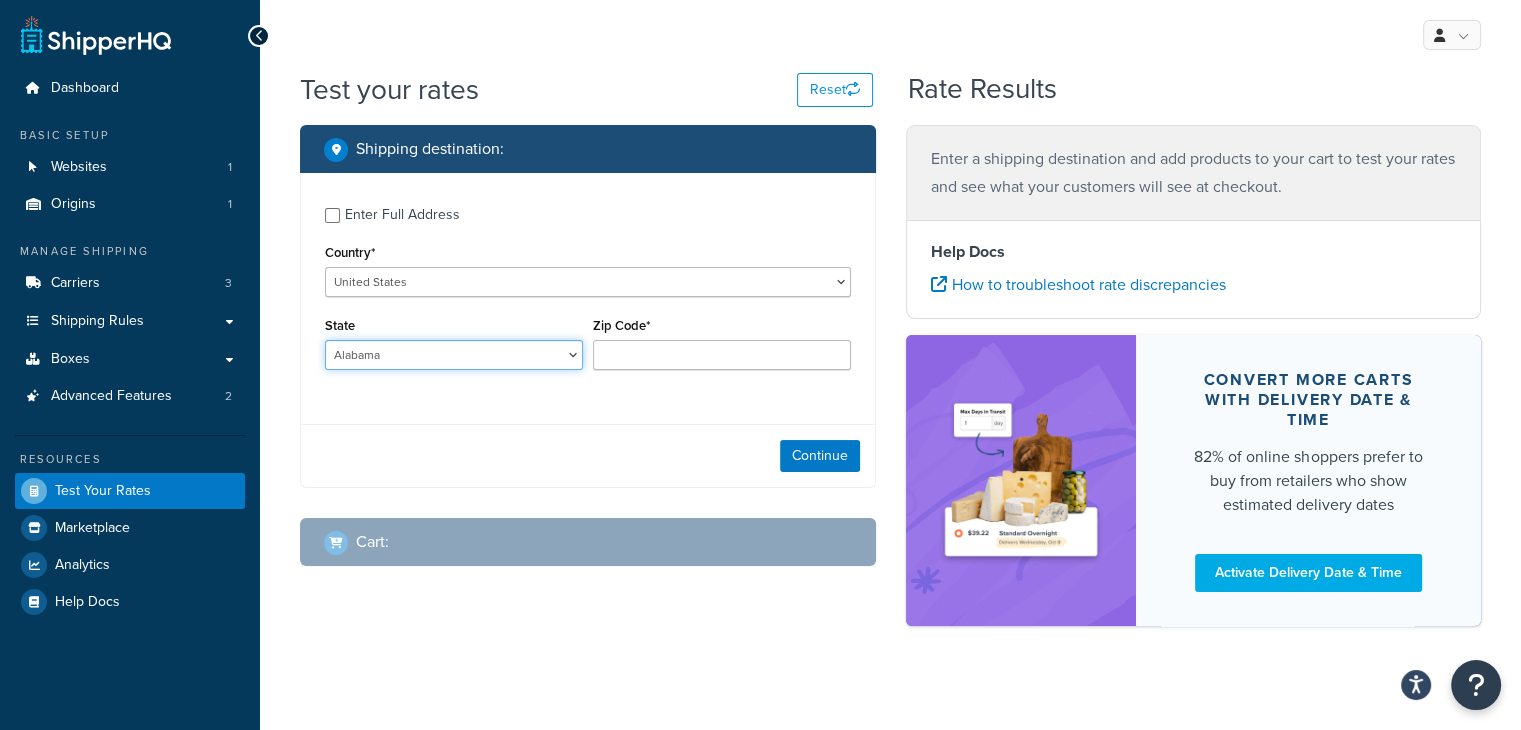 click on "Alabama  Alaska  American Samoa  Arizona  Arkansas  Armed Forces Americas  Armed Forces Europe, Middle East, Africa, Canada  Armed Forces Pacific  California  Colorado  Connecticut  Delaware  District of Columbia  Federated States of Micronesia  Florida  Georgia  Guam  Hawaii  Idaho  Illinois  Indiana  Iowa  Kansas  Kentucky  Louisiana  Maine  Marshall Islands  Maryland  Massachusetts  Michigan  Minnesota  Mississippi  Missouri  Montana  Nebraska  Nevada  New Hampshire  New Jersey  New Mexico  New York  North Carolina  North Dakota  Northern Mariana Islands  Ohio  Oklahoma  Oregon  Palau  Pennsylvania  Puerto Rico  Rhode Island  South Carolina  South Dakota  Tennessee  Texas  United States Minor Outlying Islands  Utah  Vermont  Virgin Islands  Virginia  Washington  West Virginia  Wisconsin  Wyoming" at bounding box center (454, 355) 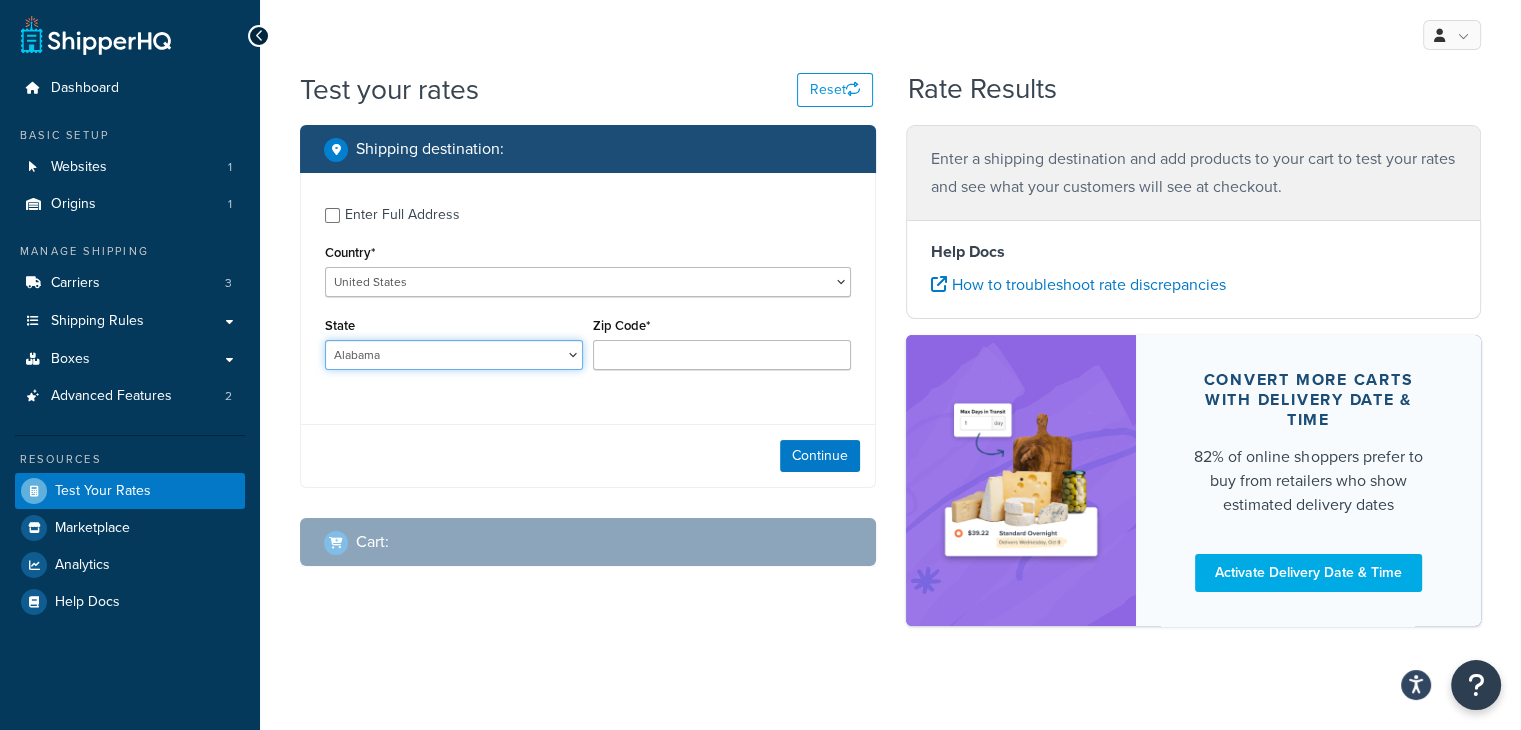 select on "KY" 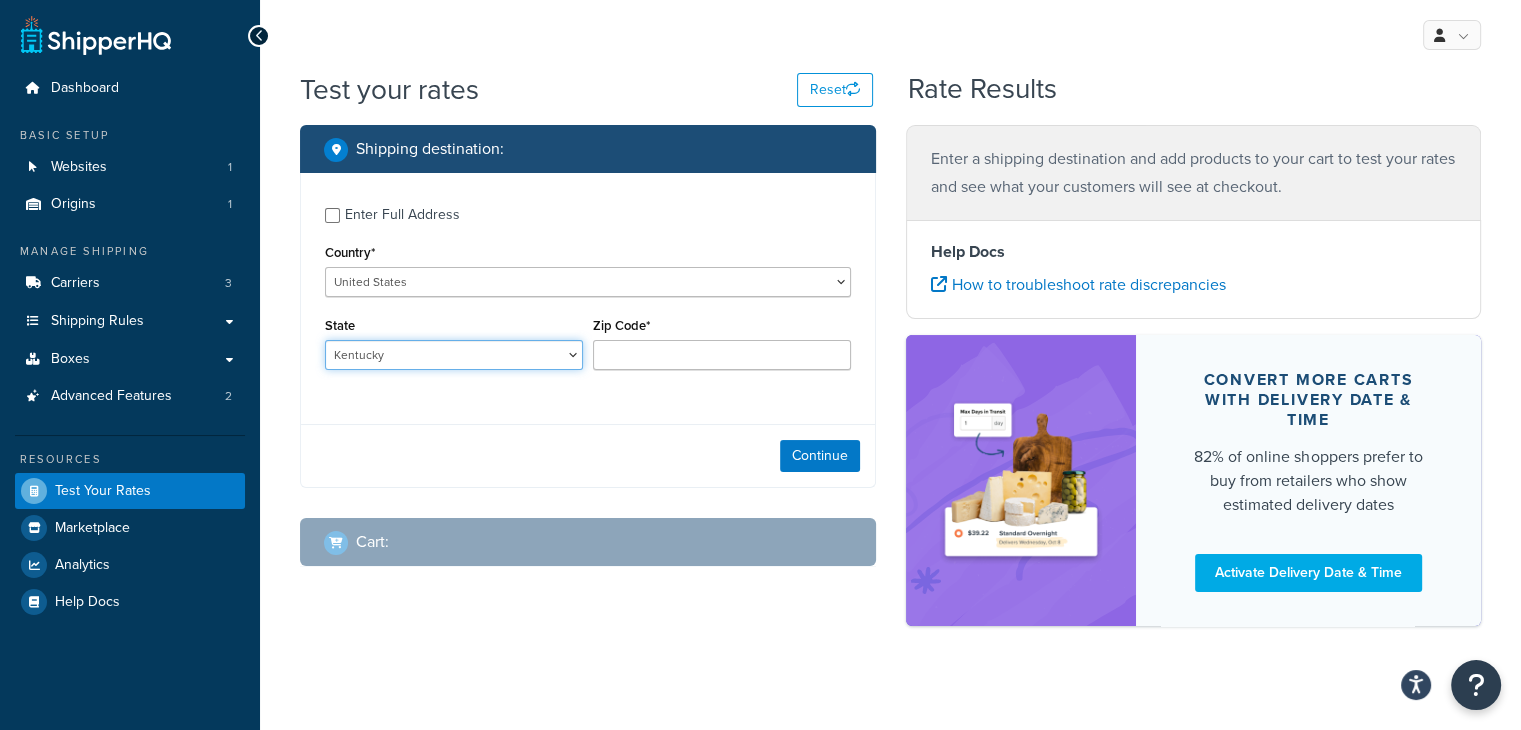 click on "Alabama  Alaska  American Samoa  Arizona  Arkansas  Armed Forces Americas  Armed Forces Europe, Middle East, Africa, Canada  Armed Forces Pacific  California  Colorado  Connecticut  Delaware  District of Columbia  Federated States of Micronesia  Florida  Georgia  Guam  Hawaii  Idaho  Illinois  Indiana  Iowa  Kansas  Kentucky  Louisiana  Maine  Marshall Islands  Maryland  Massachusetts  Michigan  Minnesota  Mississippi  Missouri  Montana  Nebraska  Nevada  New Hampshire  New Jersey  New Mexico  New York  North Carolina  North Dakota  Northern Mariana Islands  Ohio  Oklahoma  Oregon  Palau  Pennsylvania  Puerto Rico  Rhode Island  South Carolina  South Dakota  Tennessee  Texas  United States Minor Outlying Islands  Utah  Vermont  Virgin Islands  Virginia  Washington  West Virginia  Wisconsin  Wyoming" at bounding box center (454, 355) 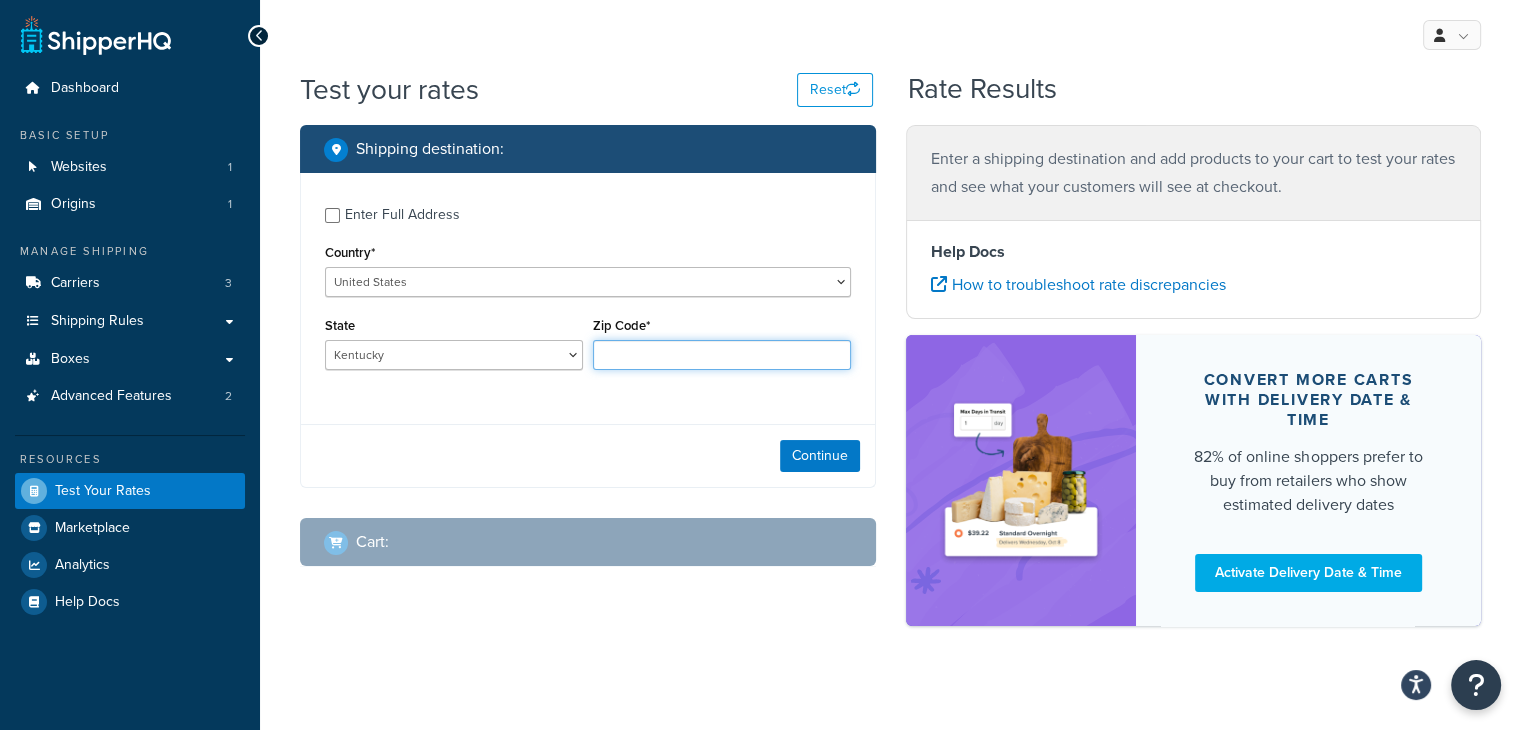 click on "Zip Code*" at bounding box center (722, 355) 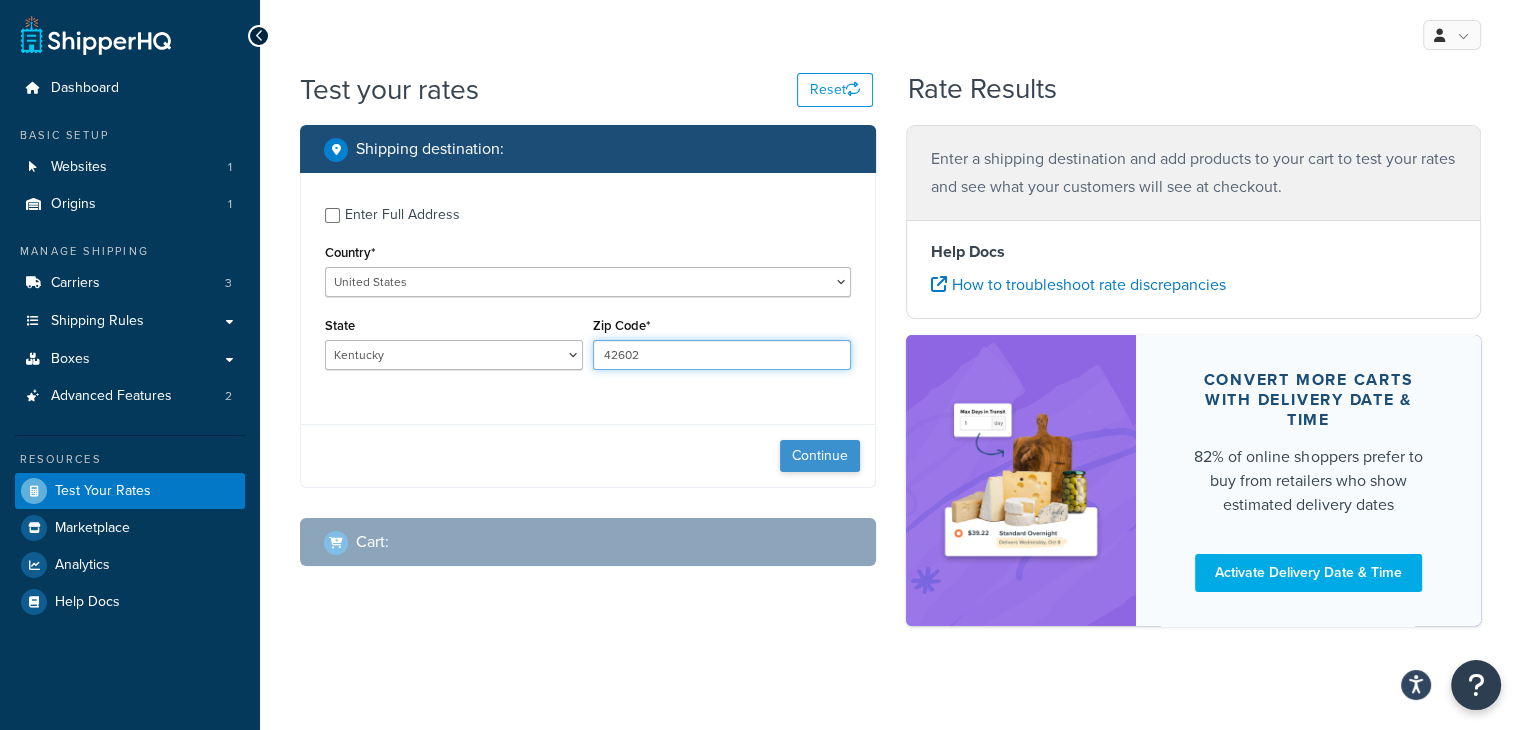 type on "42602" 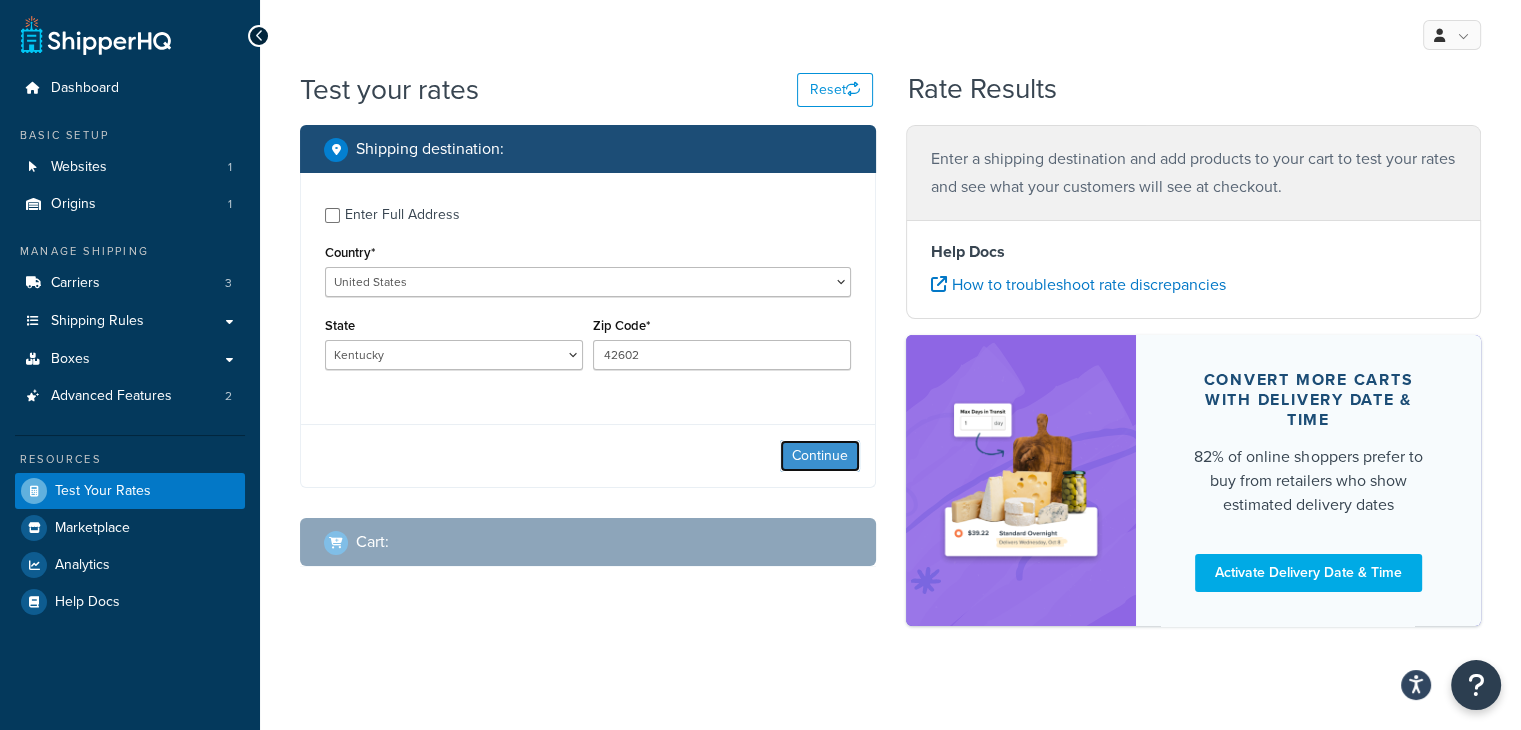 click on "Continue" at bounding box center [820, 456] 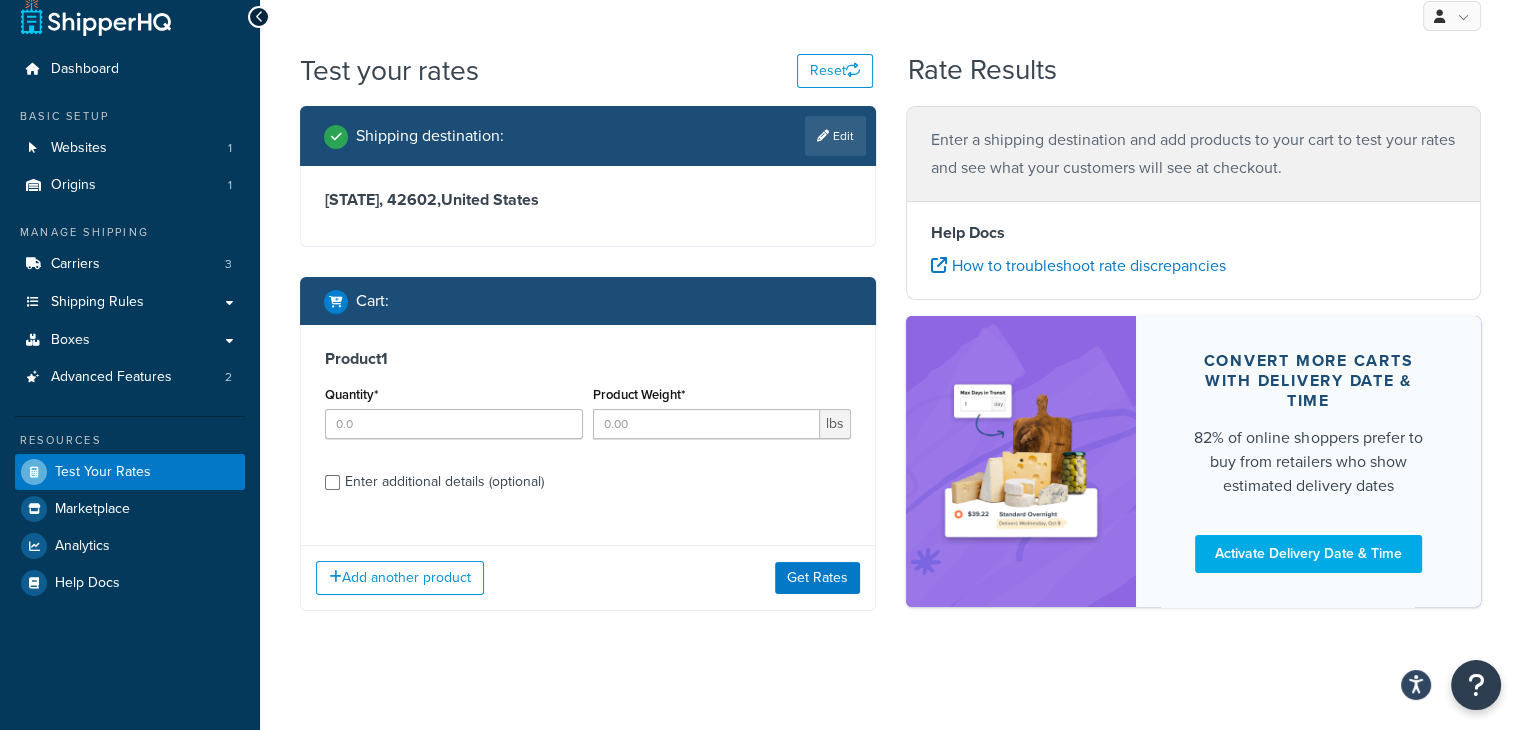 scroll, scrollTop: 29, scrollLeft: 0, axis: vertical 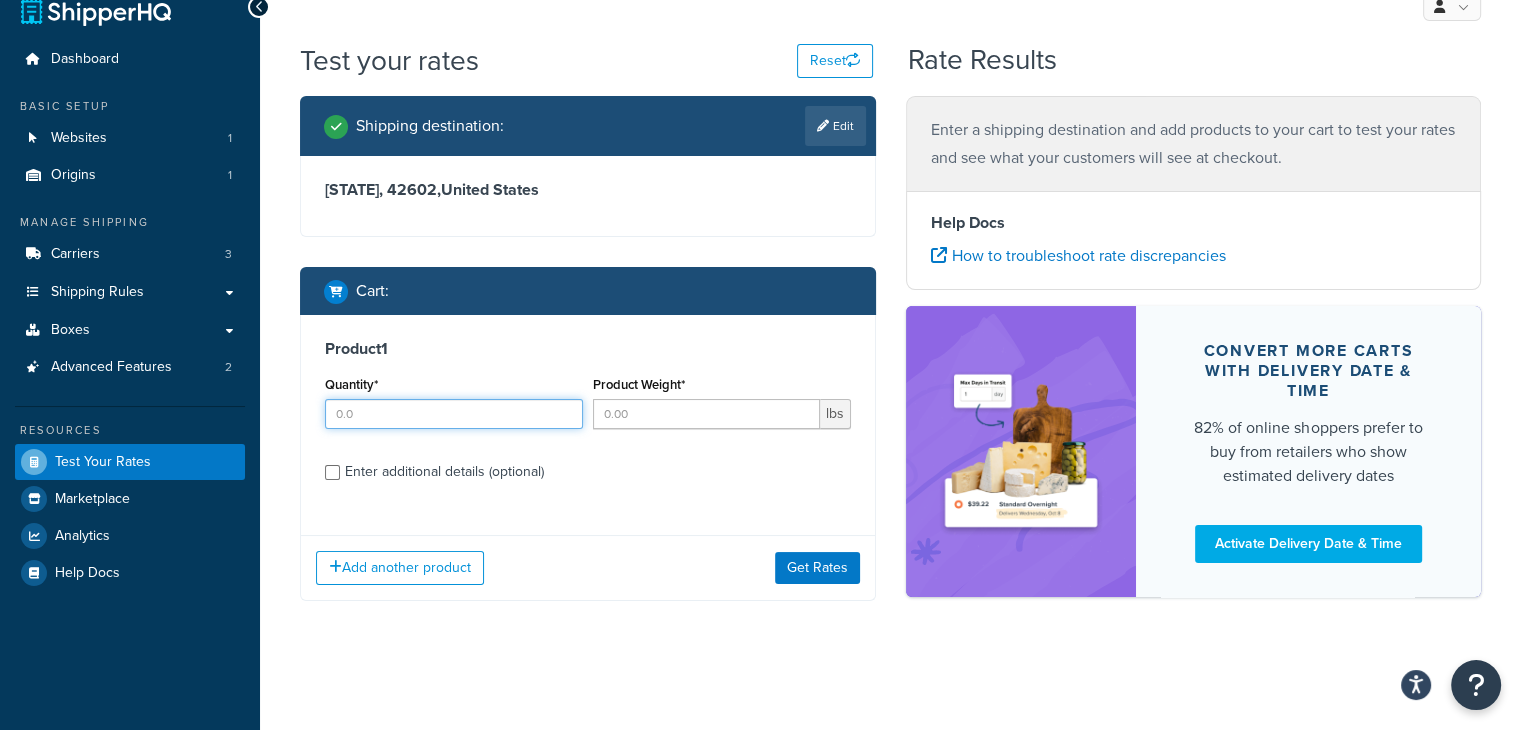 click on "Quantity*" at bounding box center (454, 414) 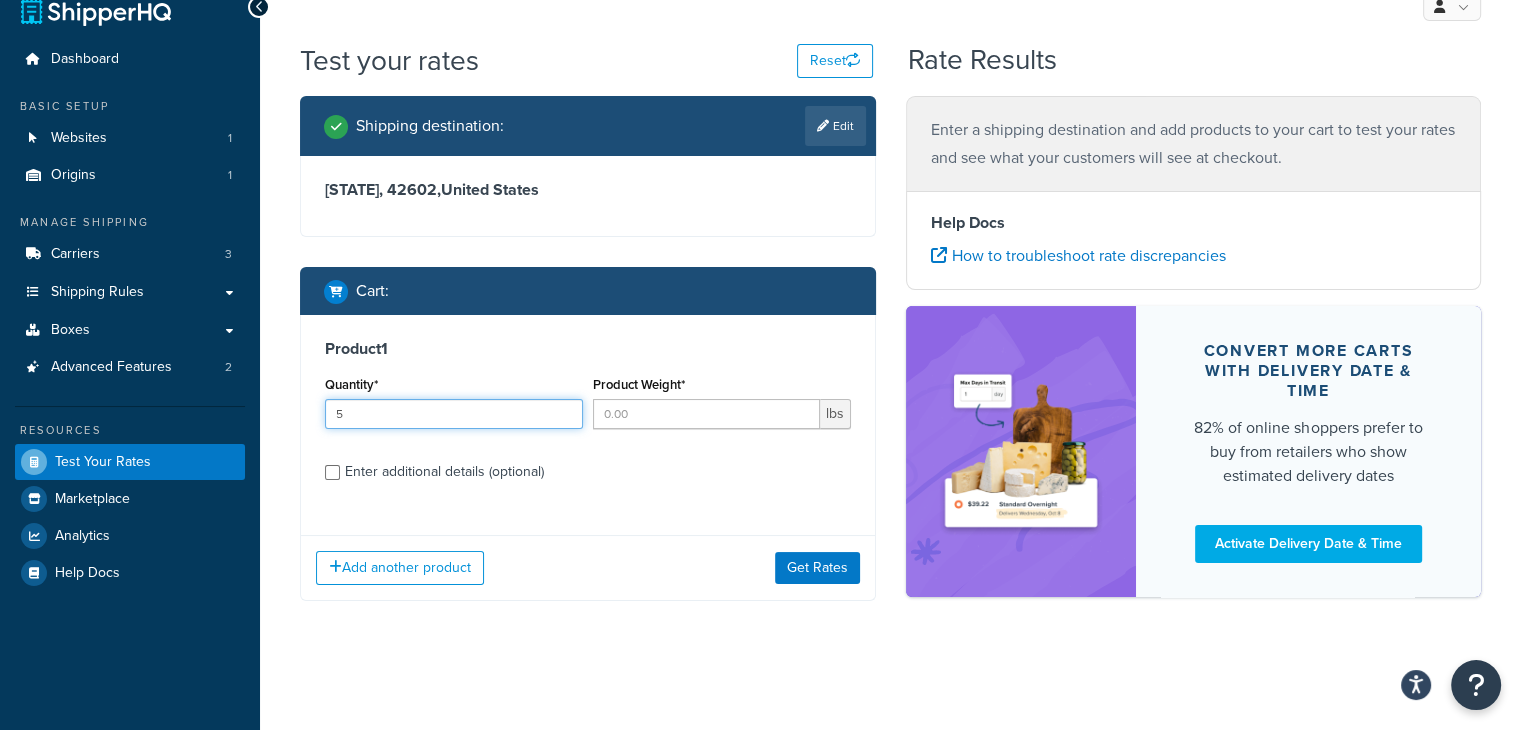 type on "5" 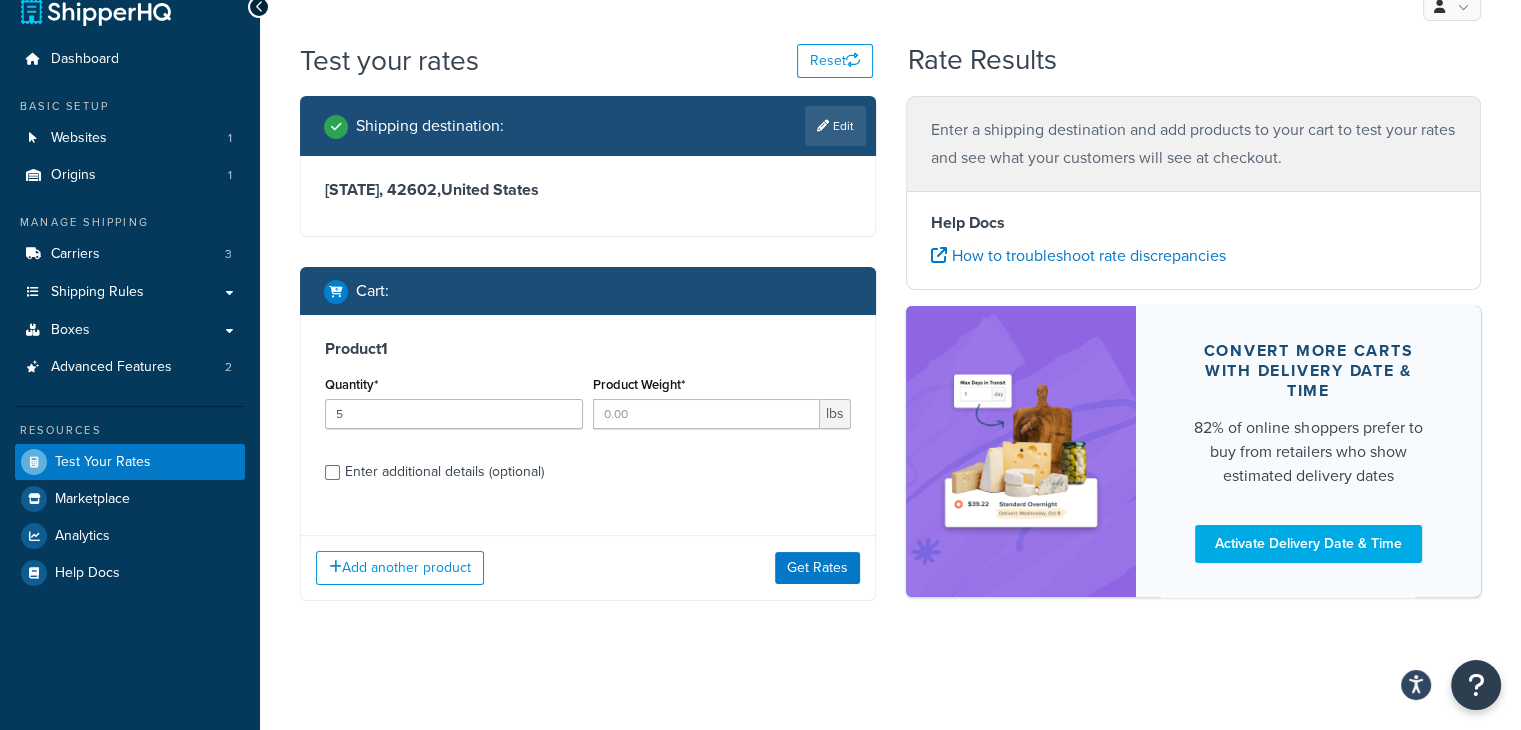 click on "Product  1" at bounding box center [588, 349] 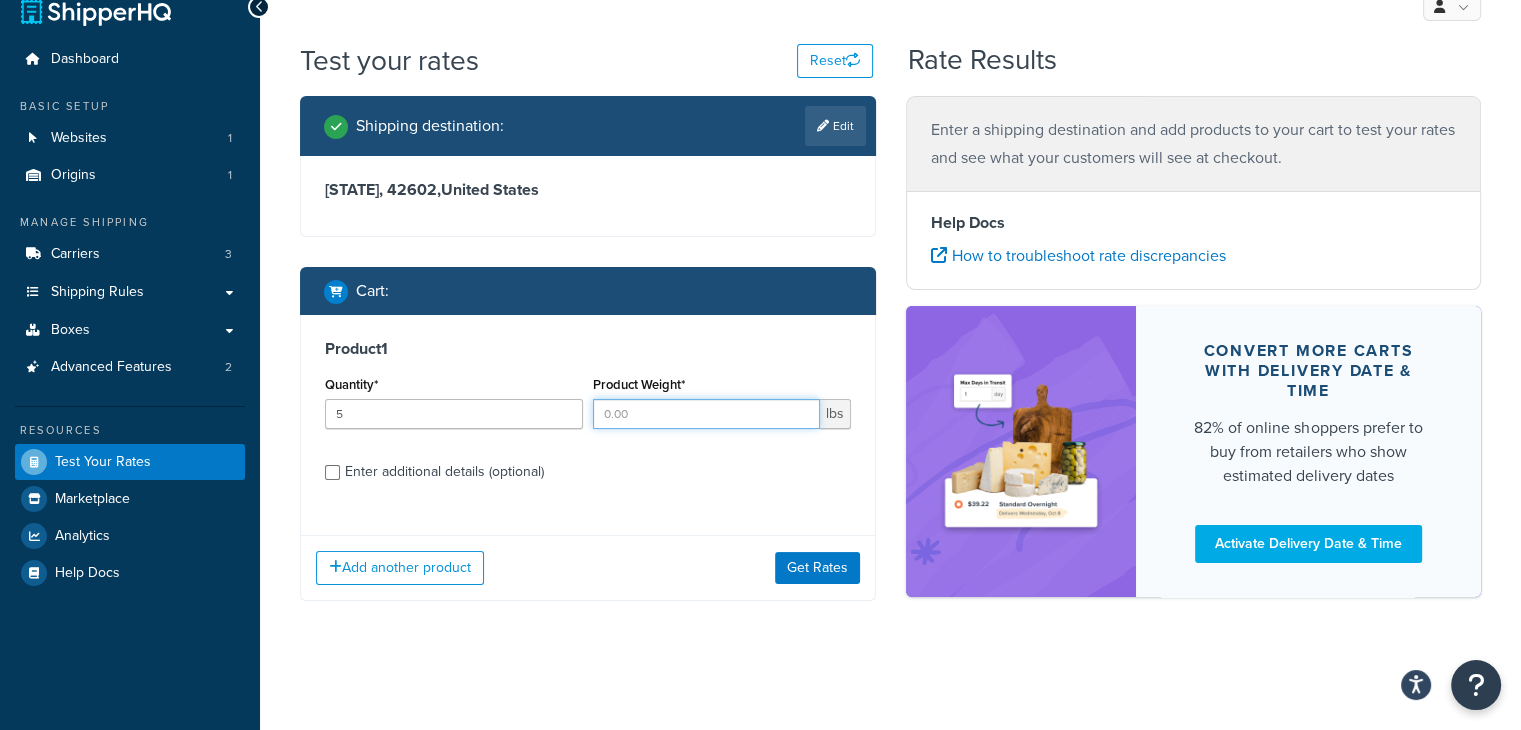 click on "Product Weight*" at bounding box center [706, 414] 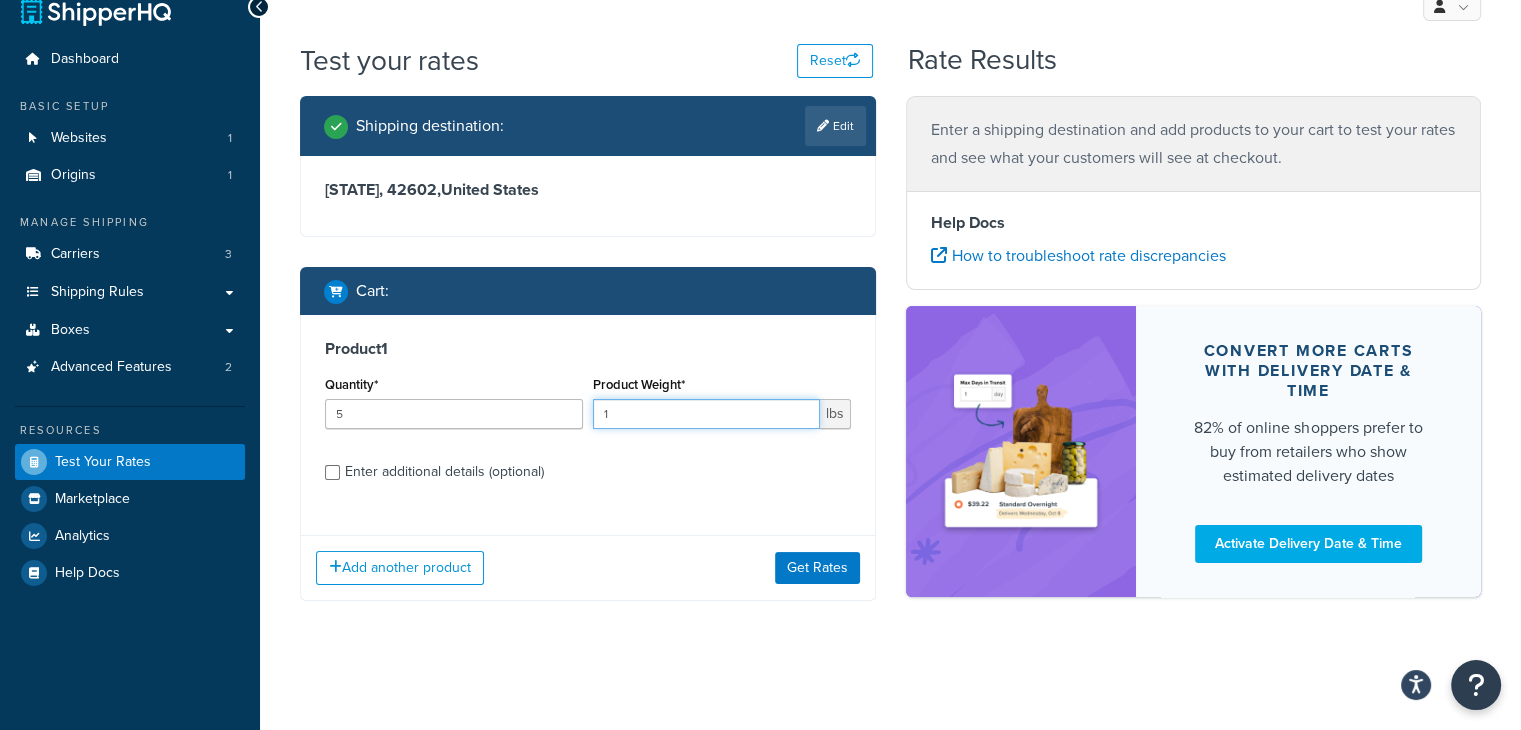 type on "1" 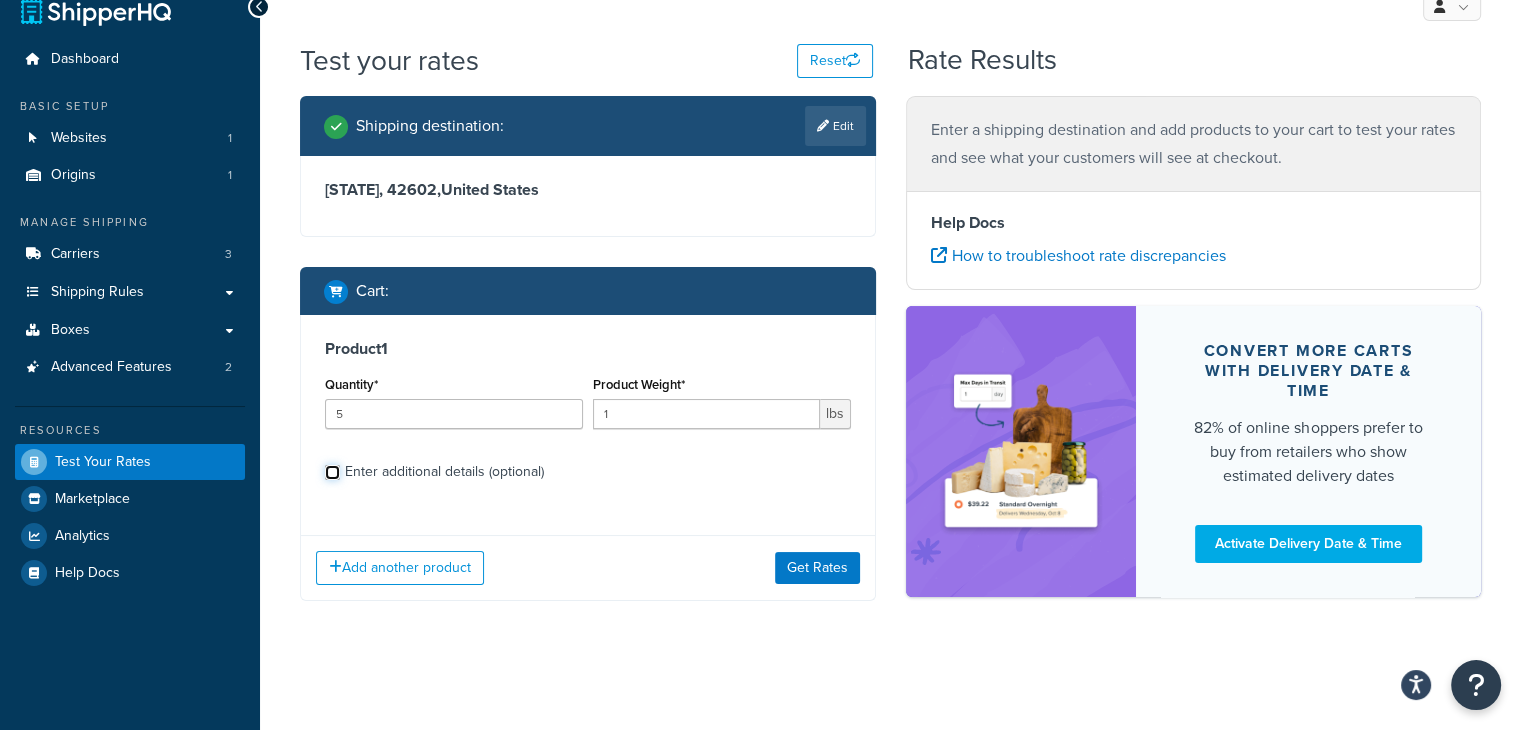 click on "Enter additional details (optional)" at bounding box center (332, 472) 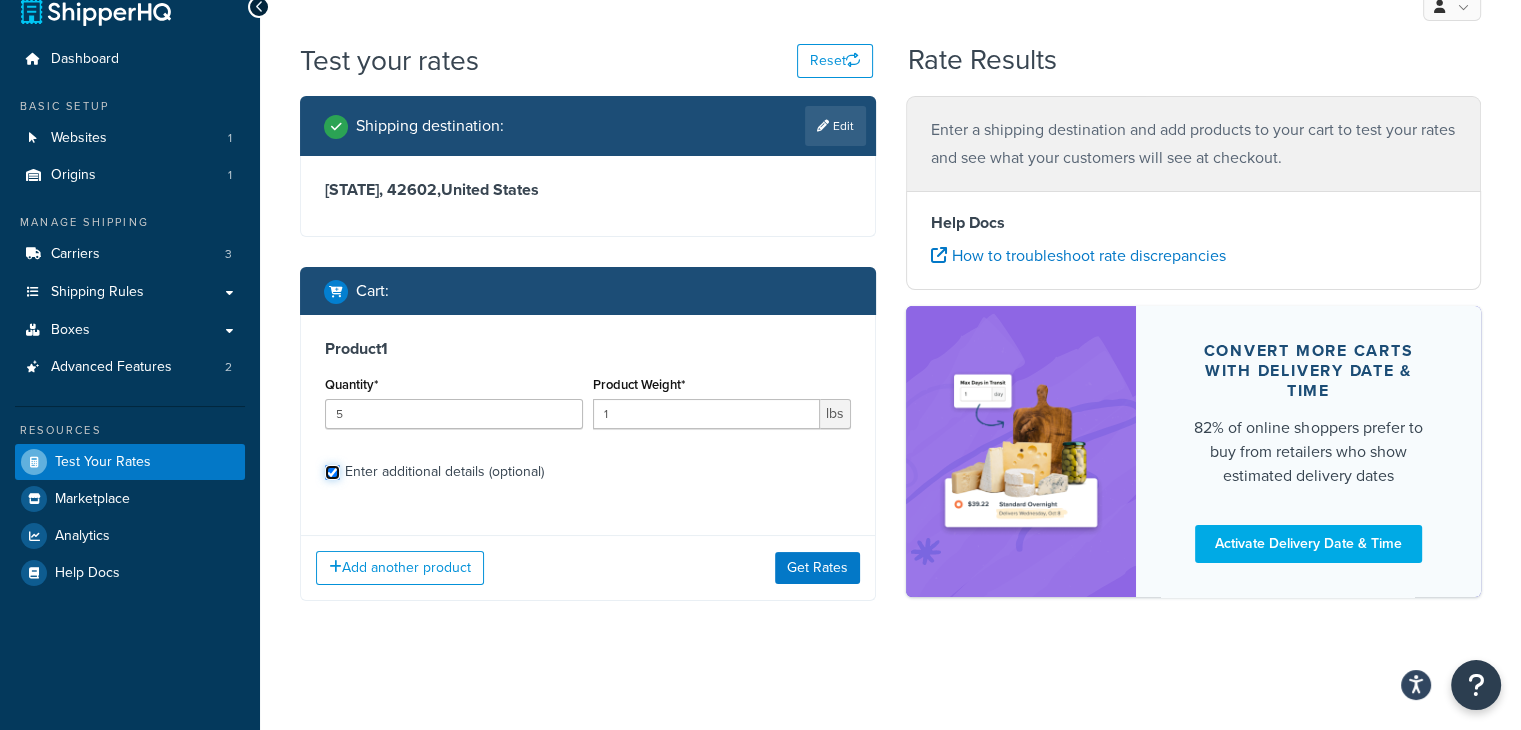 checkbox on "true" 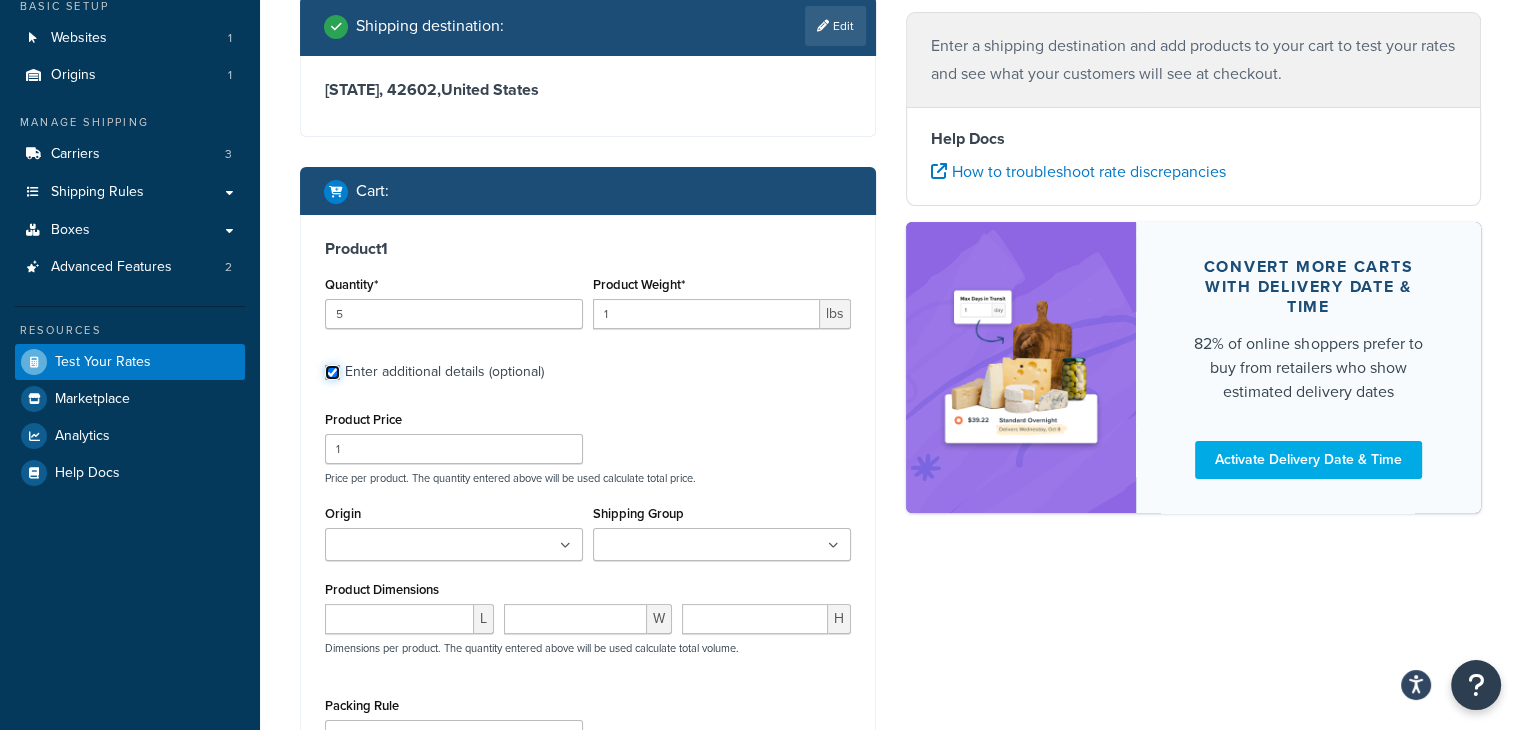 scroll, scrollTop: 229, scrollLeft: 0, axis: vertical 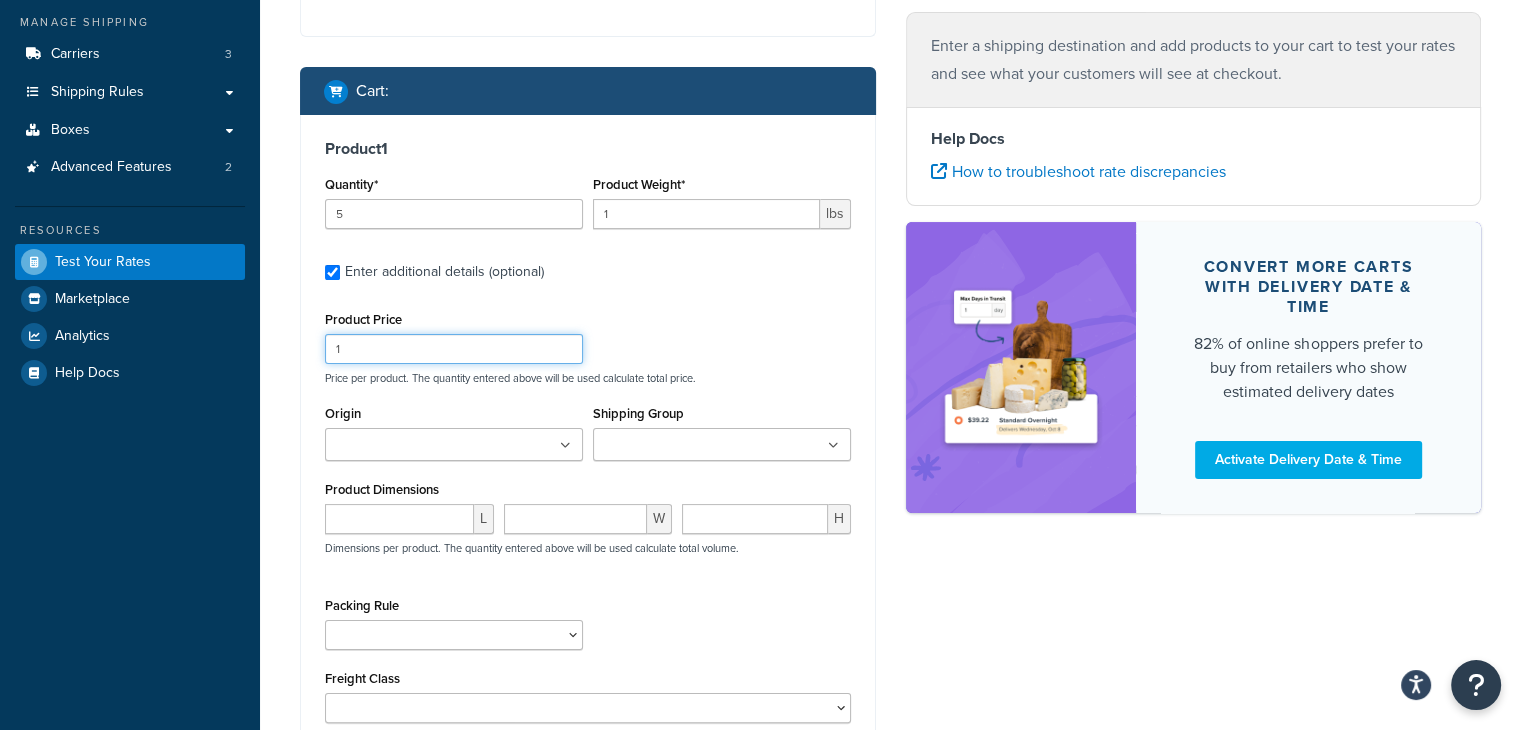 click on "1" at bounding box center [454, 349] 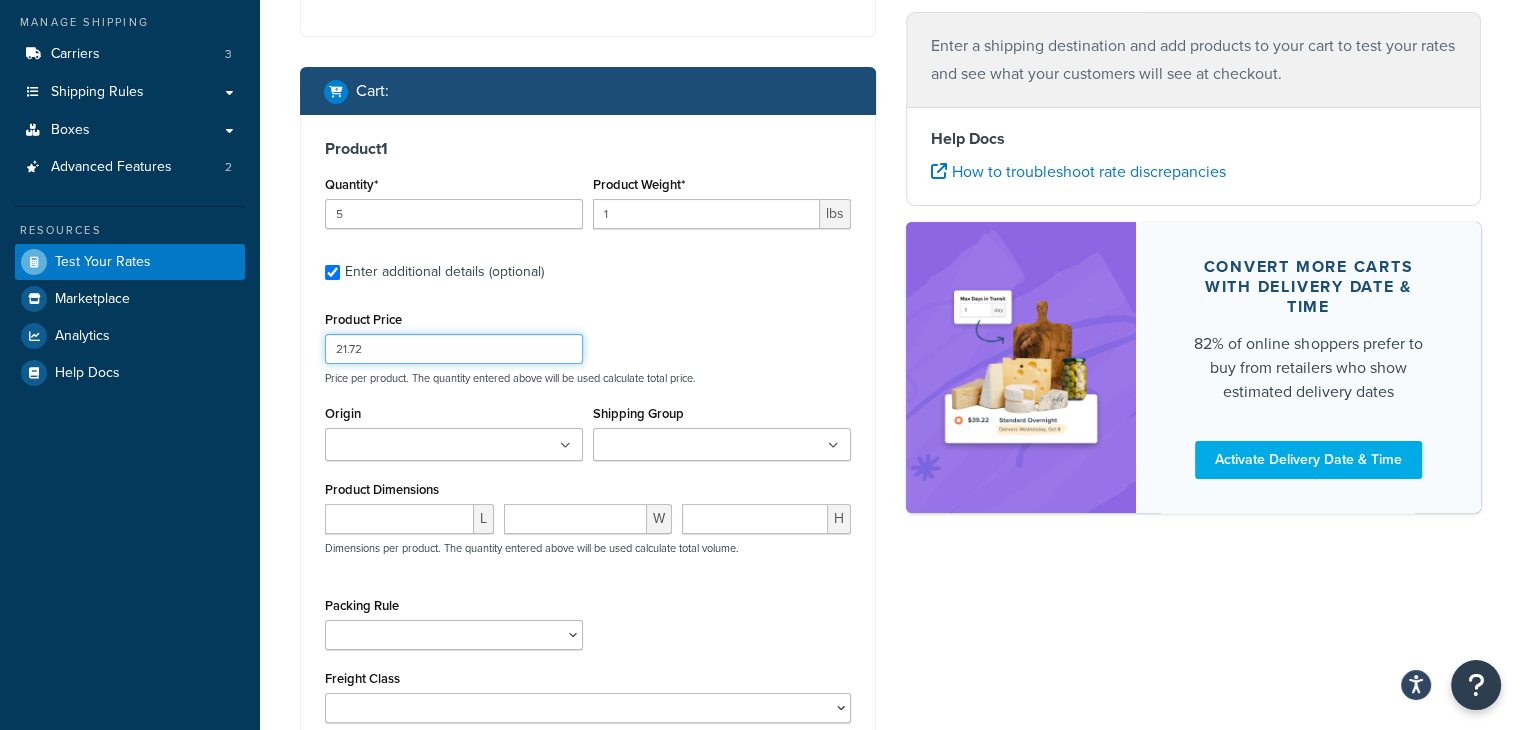 type on "21.72" 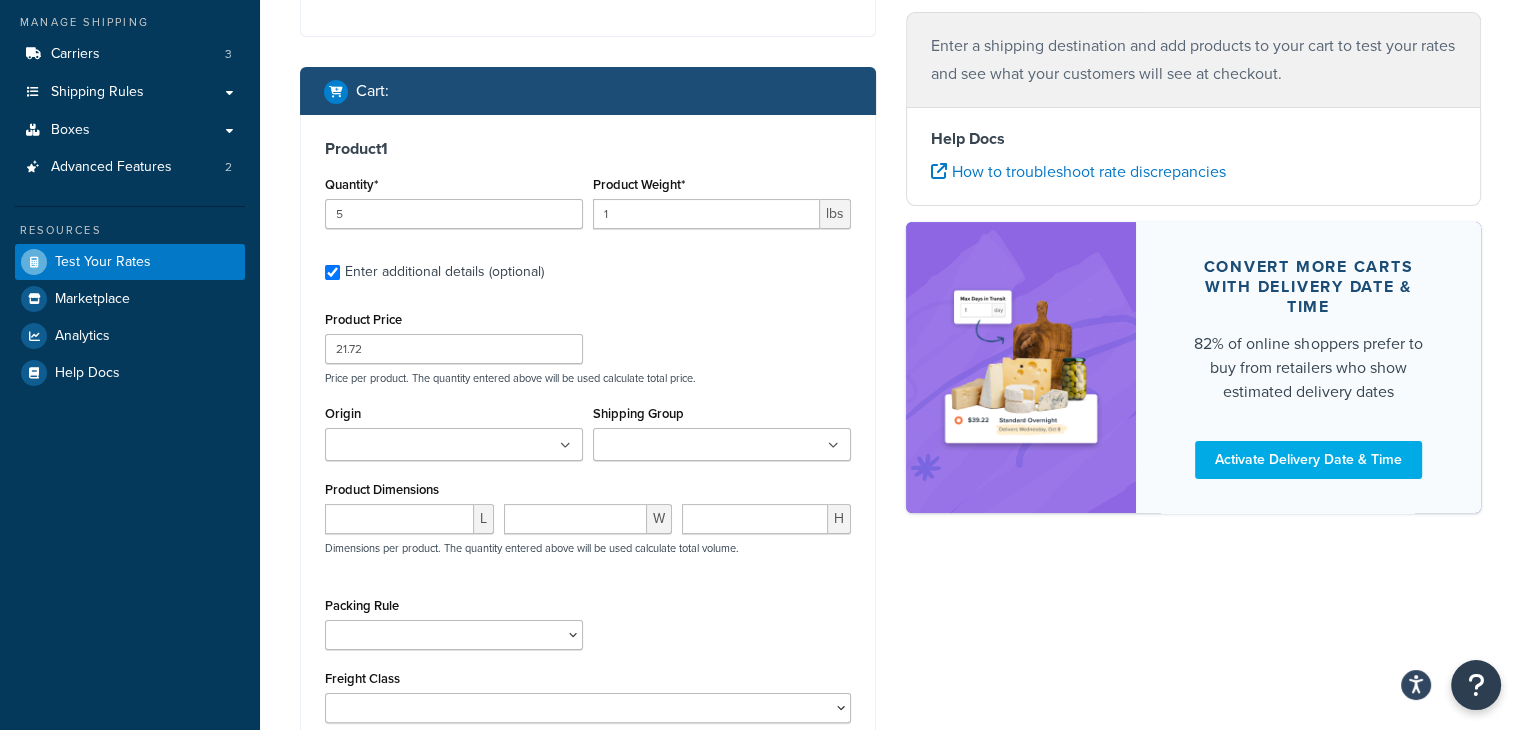click on "Origin" at bounding box center (419, 446) 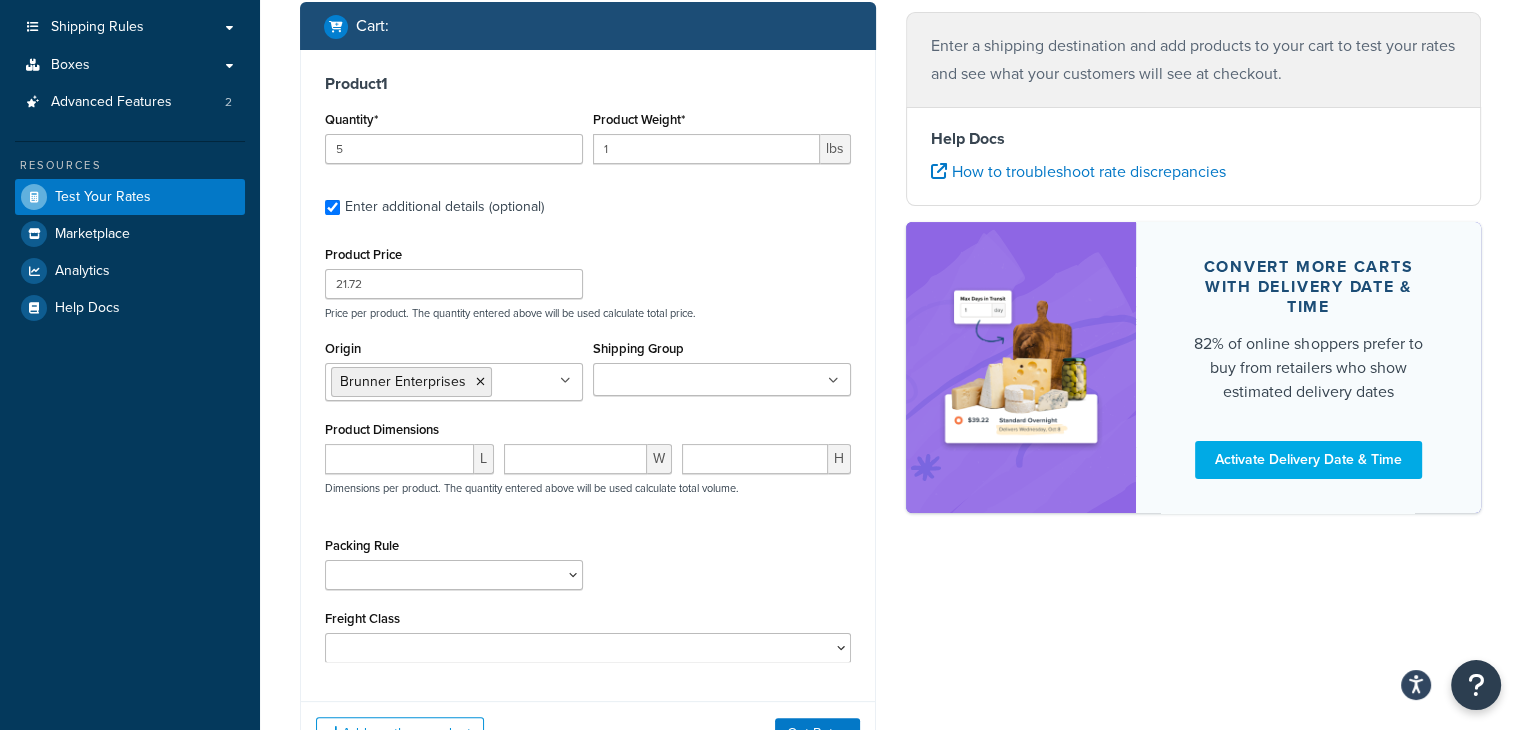 scroll, scrollTop: 329, scrollLeft: 0, axis: vertical 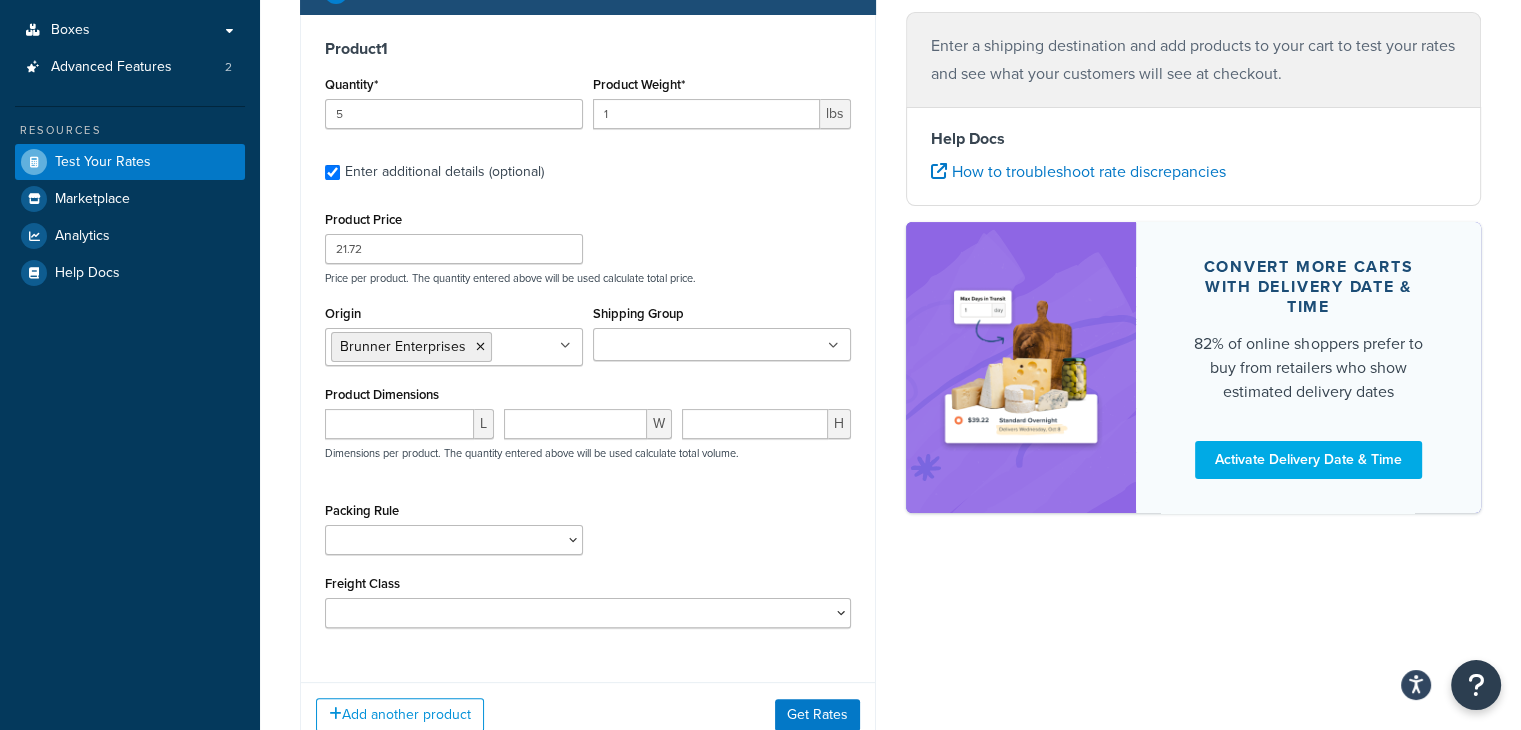 click on "Shipping Group" at bounding box center (687, 346) 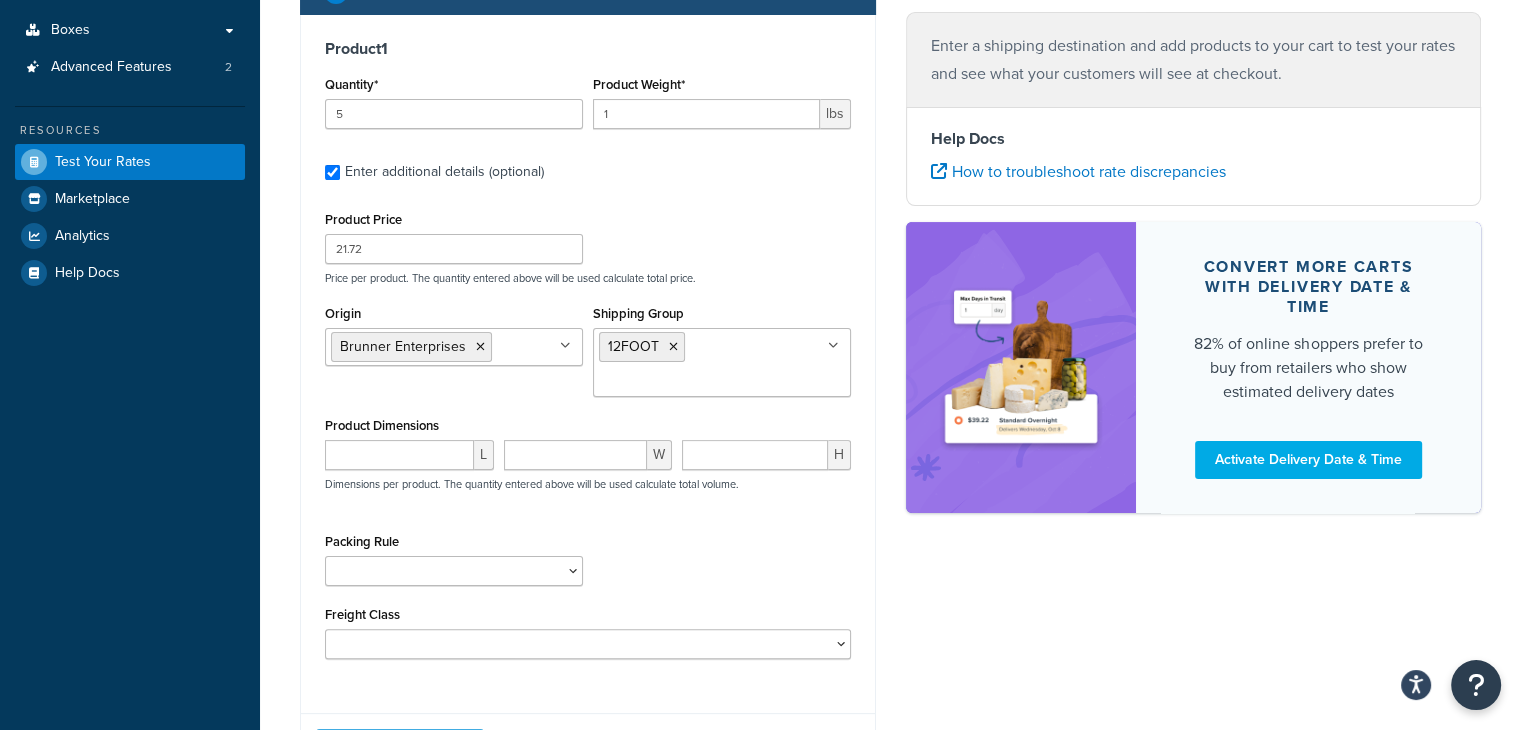 click on "Origin   Brunner Enterprises   No results found Shipping Group   12FOOT   24FOOT 4FOOT 6FOOT 8FOOT SMALL" at bounding box center (588, 356) 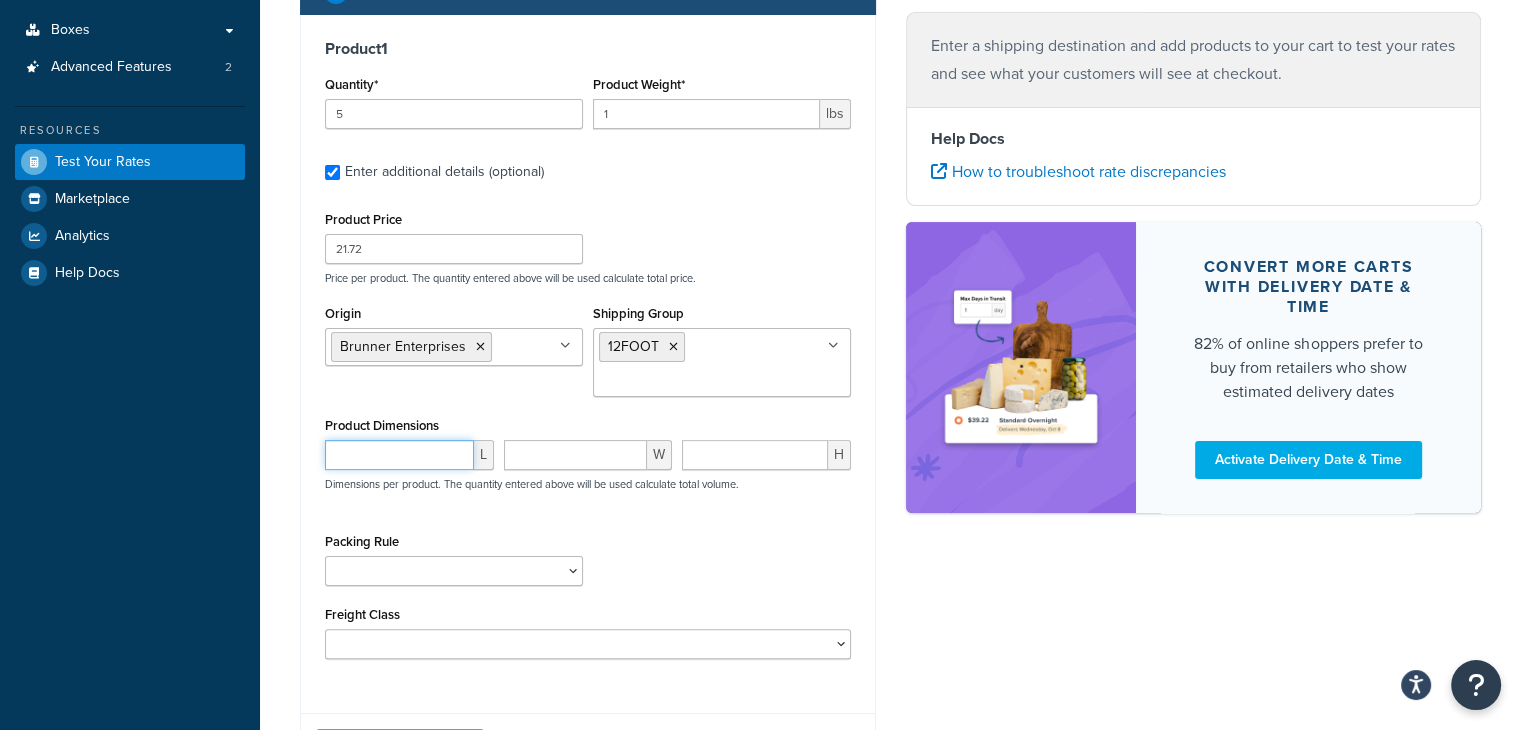 click at bounding box center [399, 455] 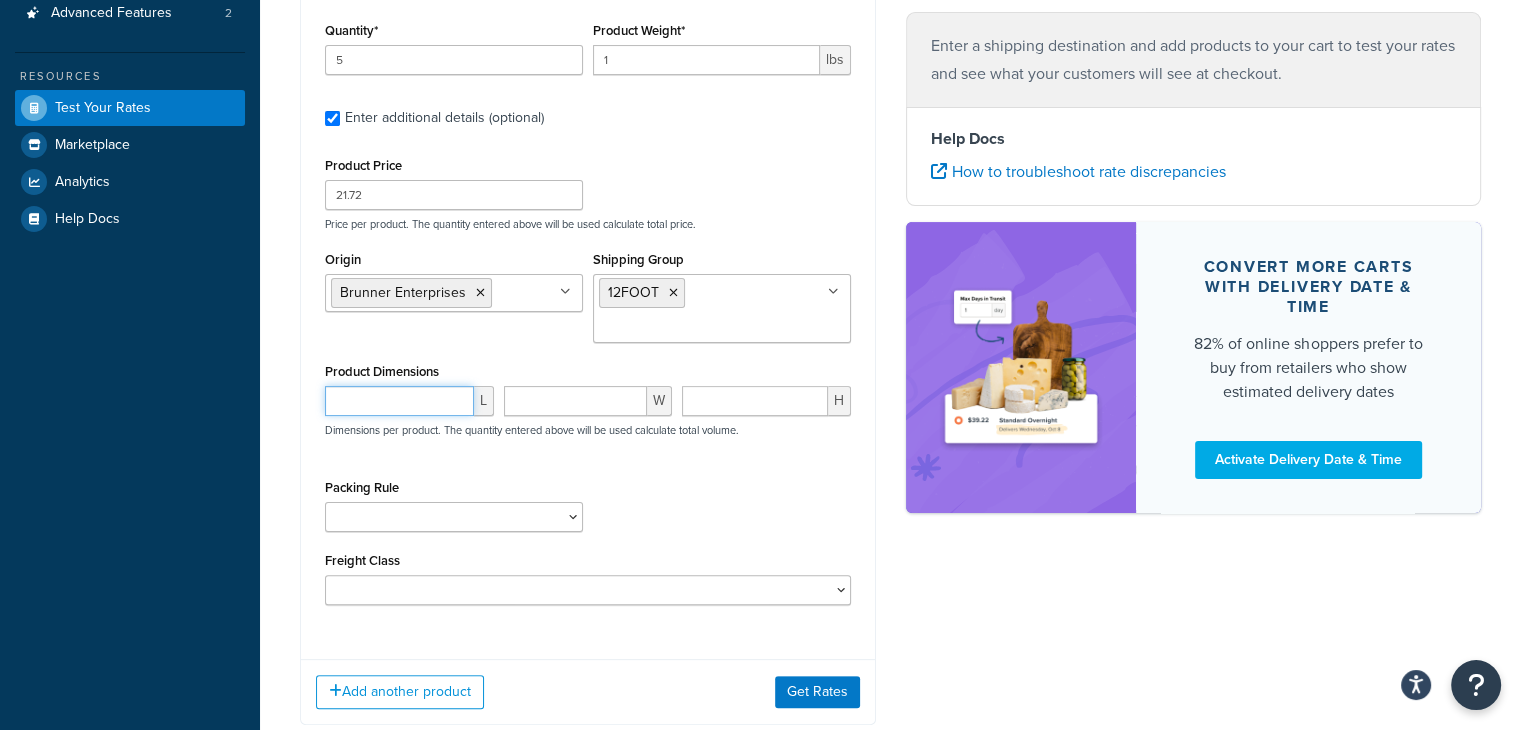 scroll, scrollTop: 429, scrollLeft: 0, axis: vertical 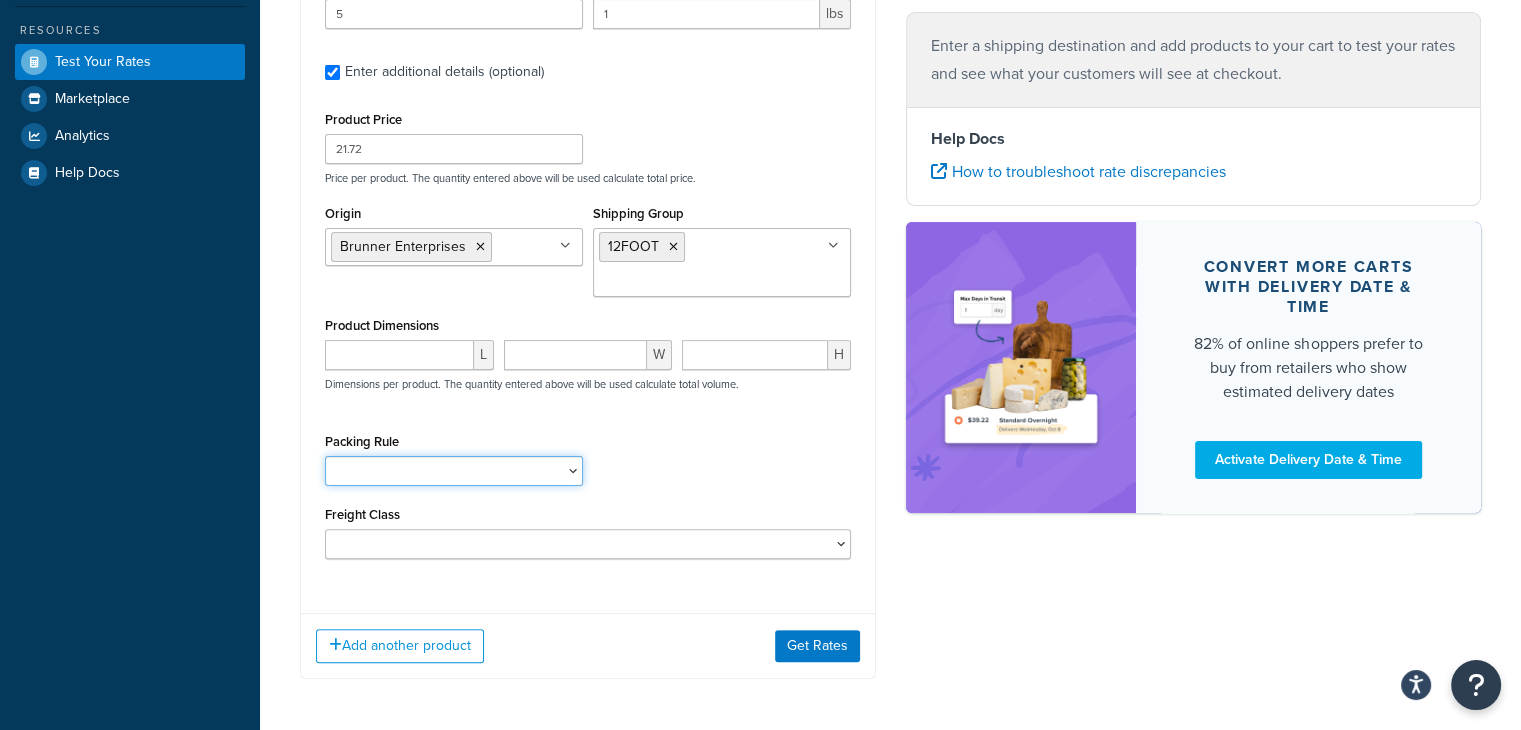 click on "6foot and 4foot item test  6foot item test (copy)" at bounding box center [454, 471] 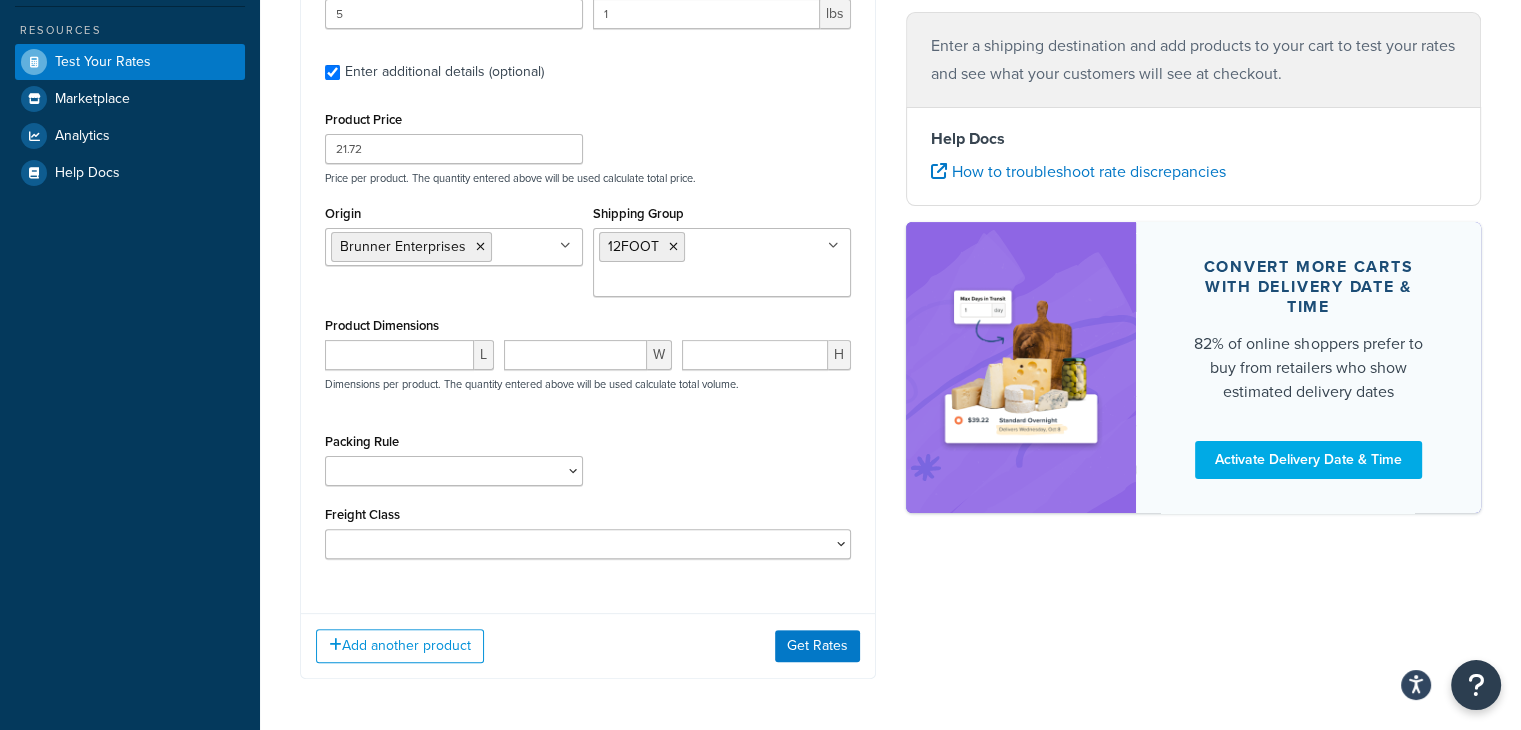click on "Packing Rule     6foot and 4foot item test  6foot item test (copy)" at bounding box center [588, 464] 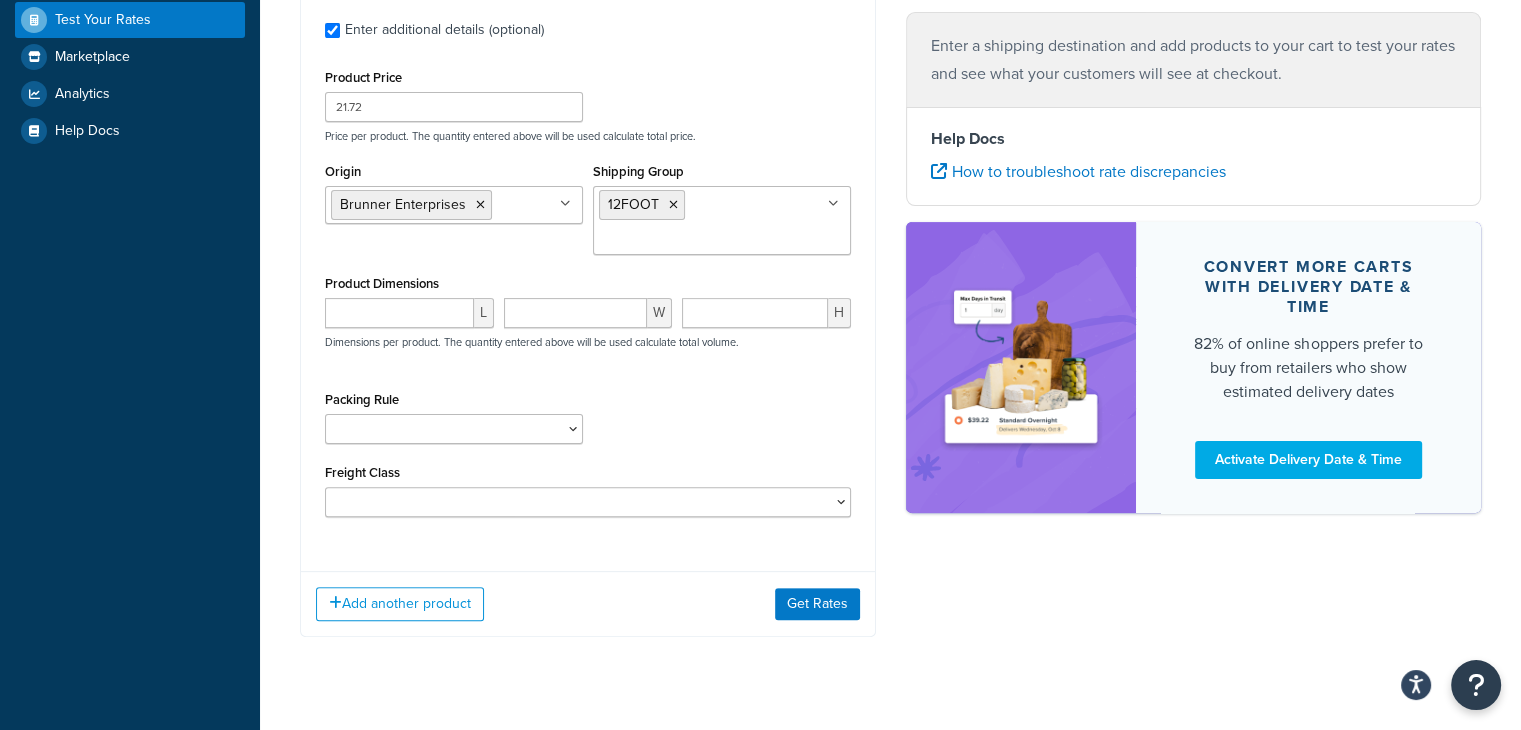 scroll, scrollTop: 507, scrollLeft: 0, axis: vertical 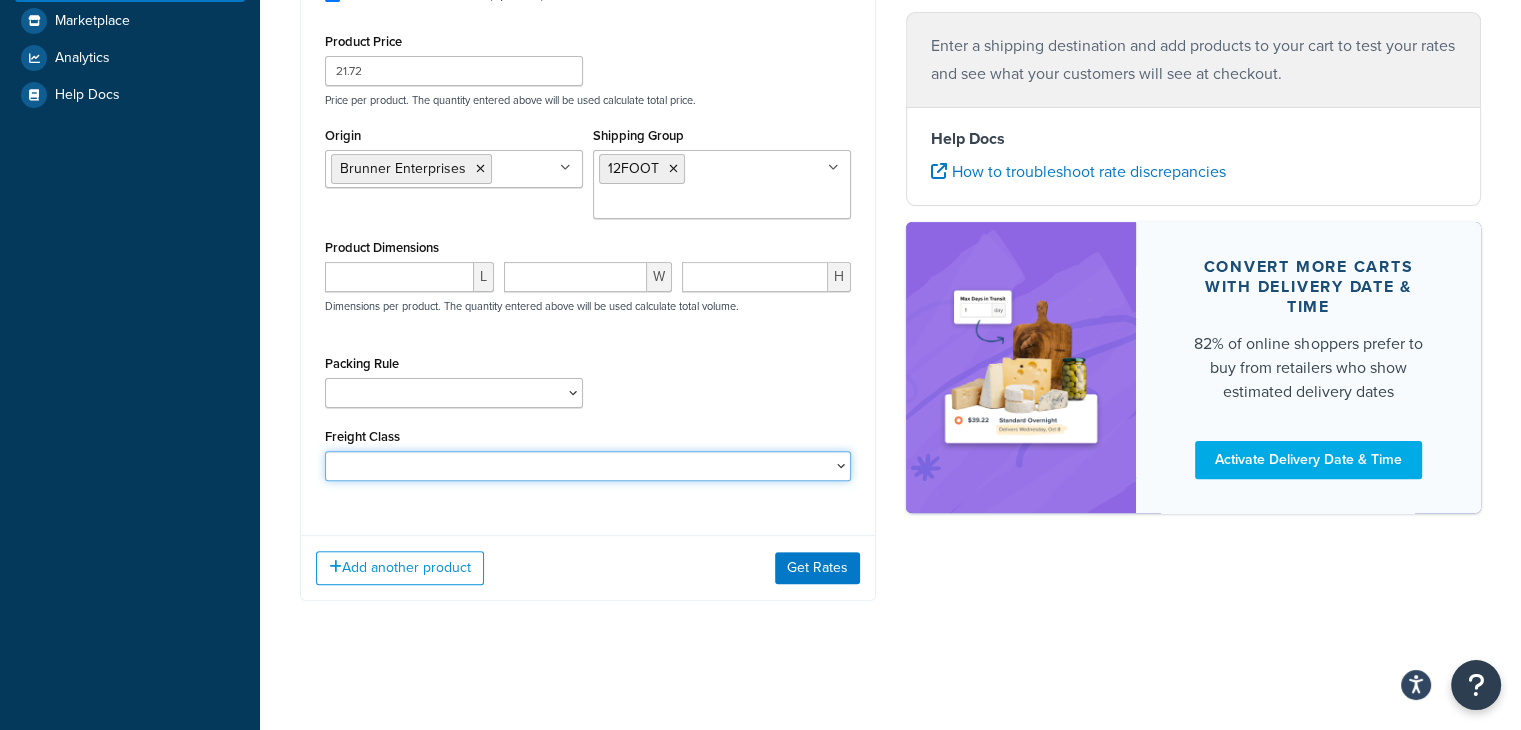 click on "50  55  60  65  70  77.5  85  92.5  100  110  125  150  175  200  250  300  400  500" at bounding box center [588, 466] 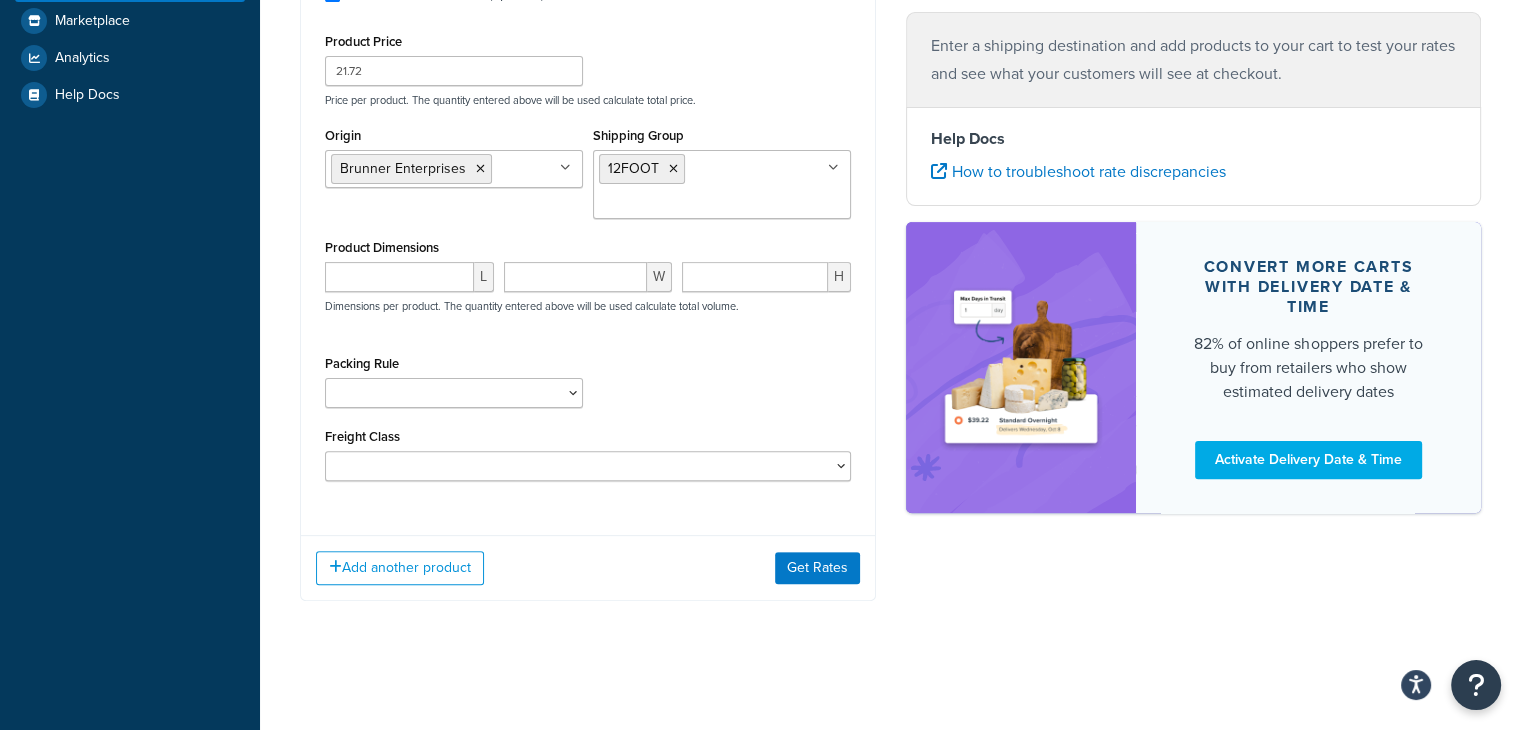 click on "Product  1 Quantity*   5 Product Weight*   1 lbs   Enter additional details (optional) Product Price   21.72 Price per product. The quantity entered above will be used calculate total price. Origin   Brunner Enterprises   No results found Shipping Group   12FOOT   24FOOT 4FOOT 6FOOT 8FOOT SMALL Product Dimensions   L   W   H Dimensions per product. The quantity entered above will be used calculate total volume. Packing Rule     6foot and 4foot item test  6foot item test (copy)  Freight Class     50  55  60  65  70  77.5  85  92.5  100  110  125  150  175  200  250  300  400  500" at bounding box center [588, 178] 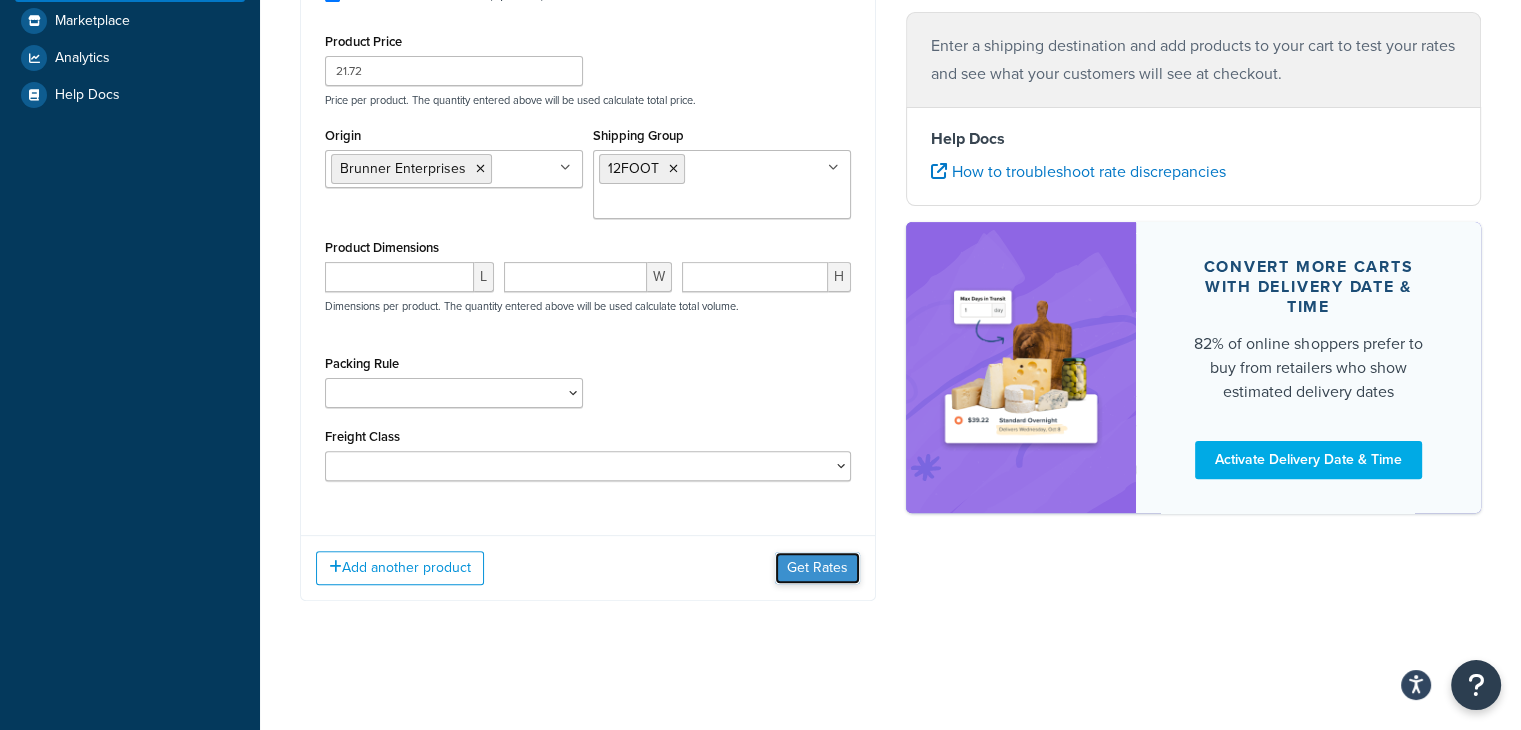 click on "Get Rates" at bounding box center [817, 568] 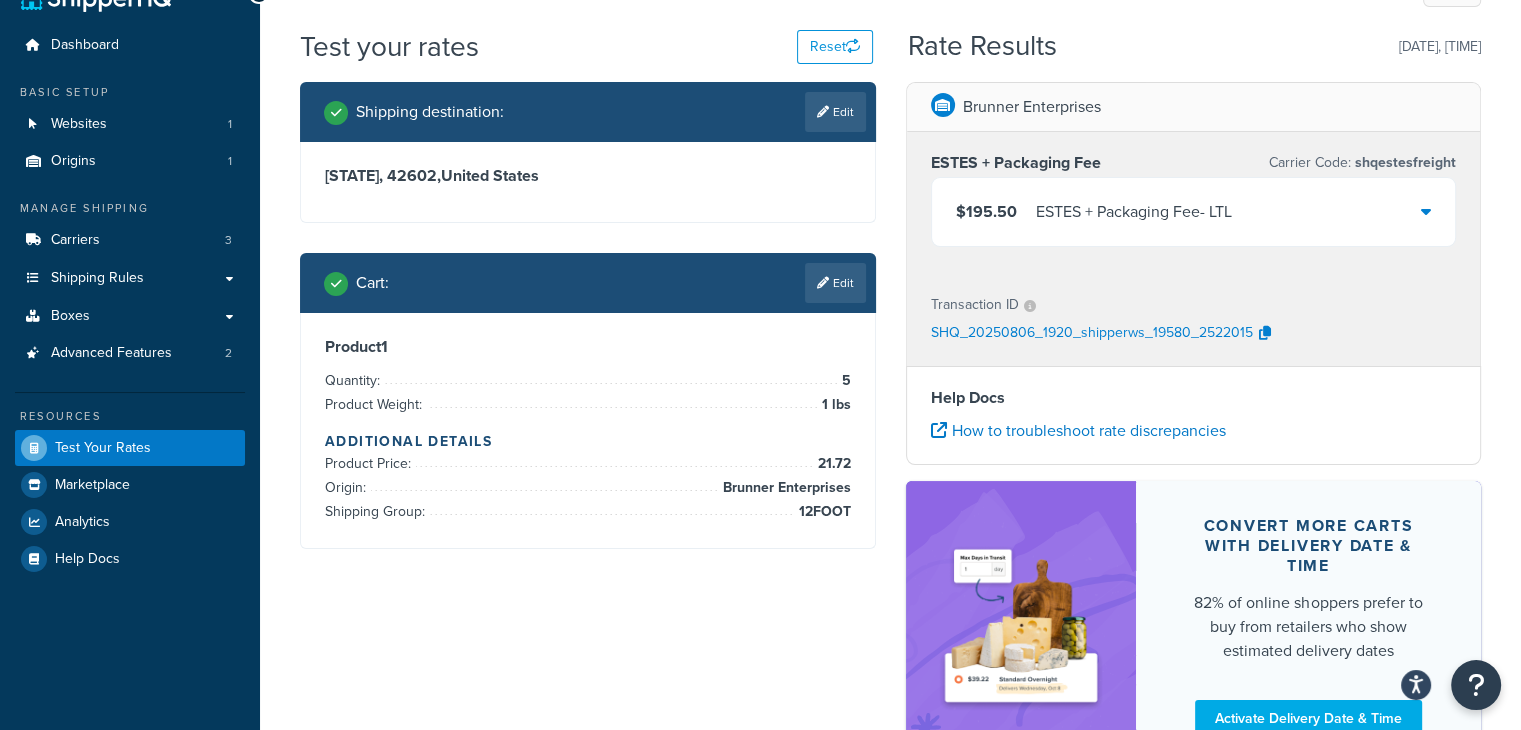 scroll, scrollTop: 0, scrollLeft: 0, axis: both 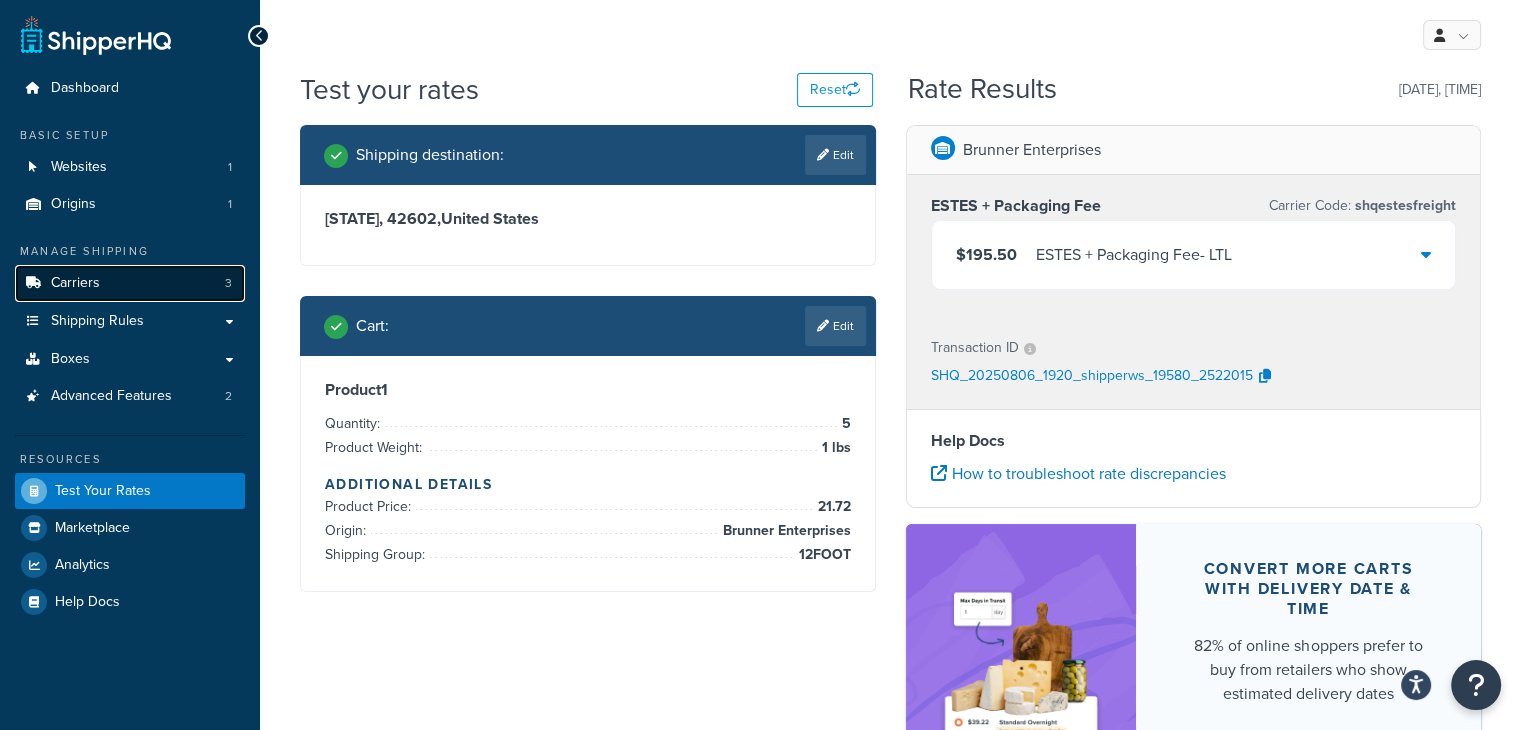 click on "Carriers 3" at bounding box center (130, 283) 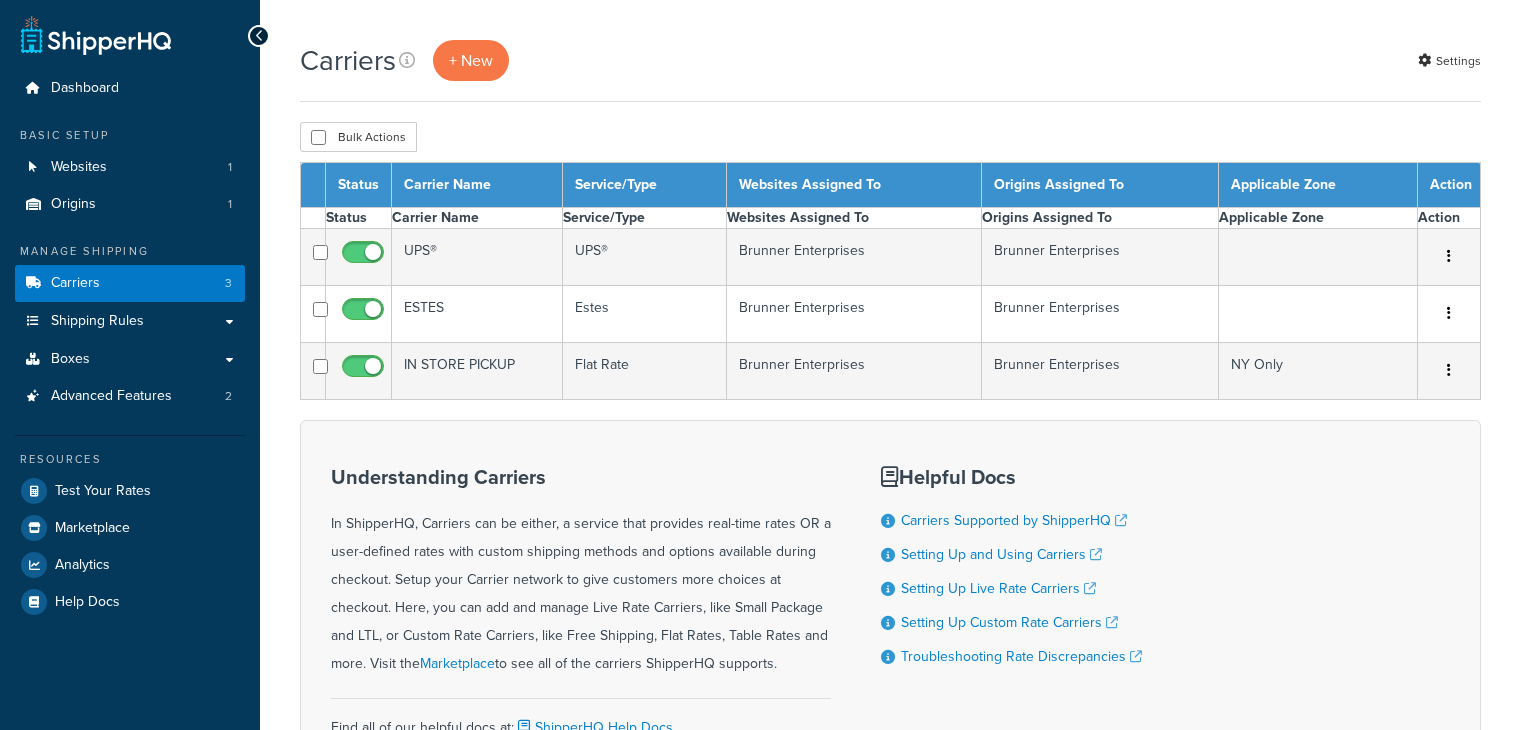 scroll, scrollTop: 0, scrollLeft: 0, axis: both 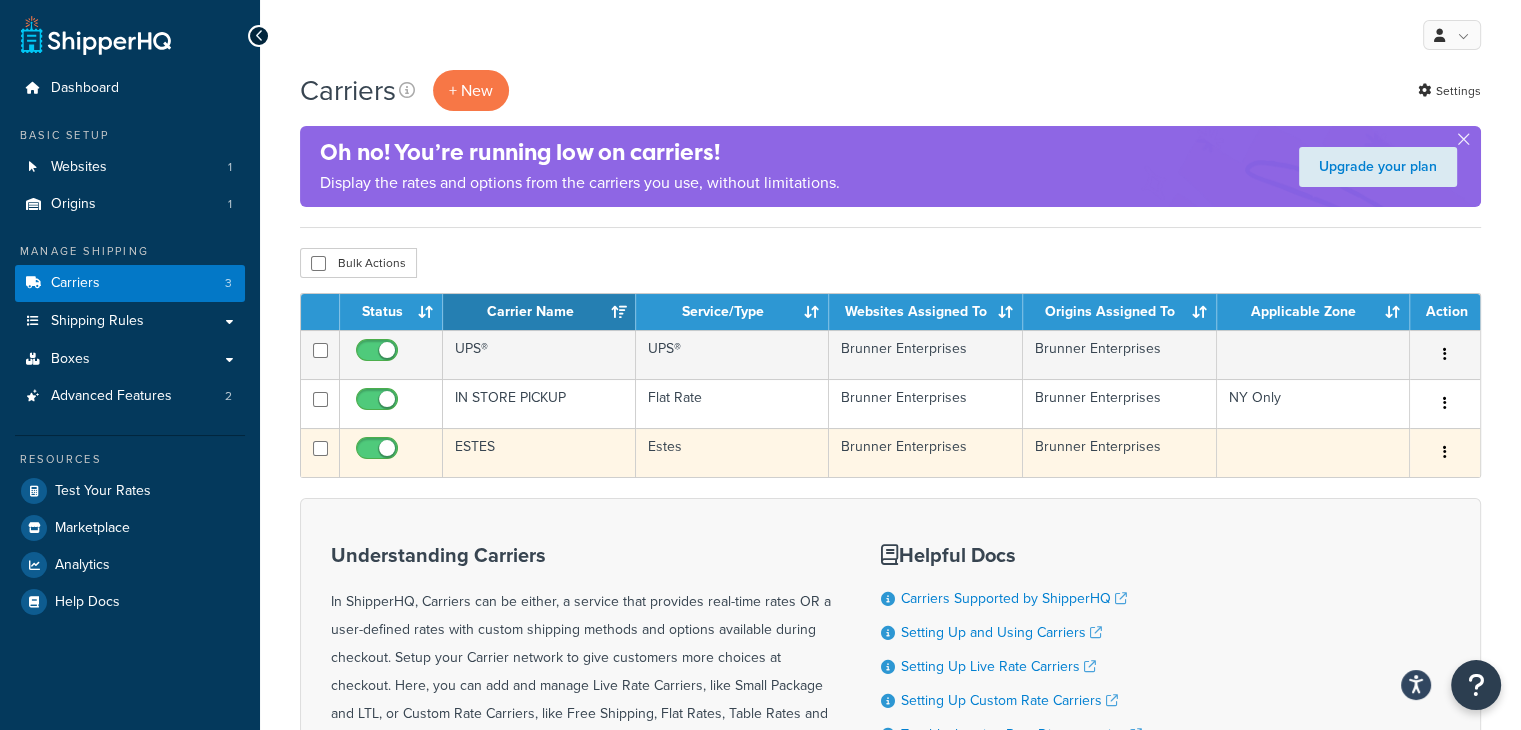 click at bounding box center (1445, 452) 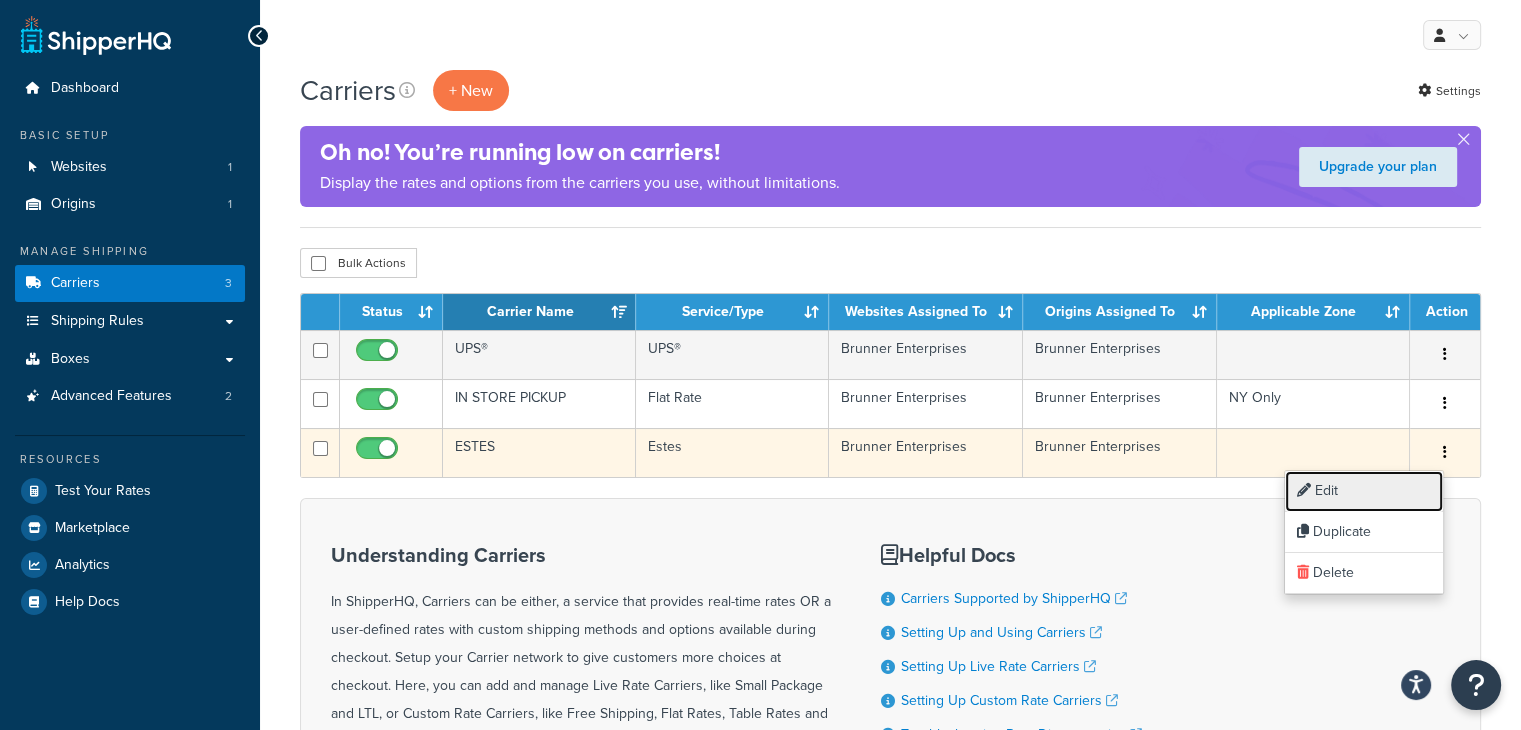 click on "Edit" at bounding box center (1364, 491) 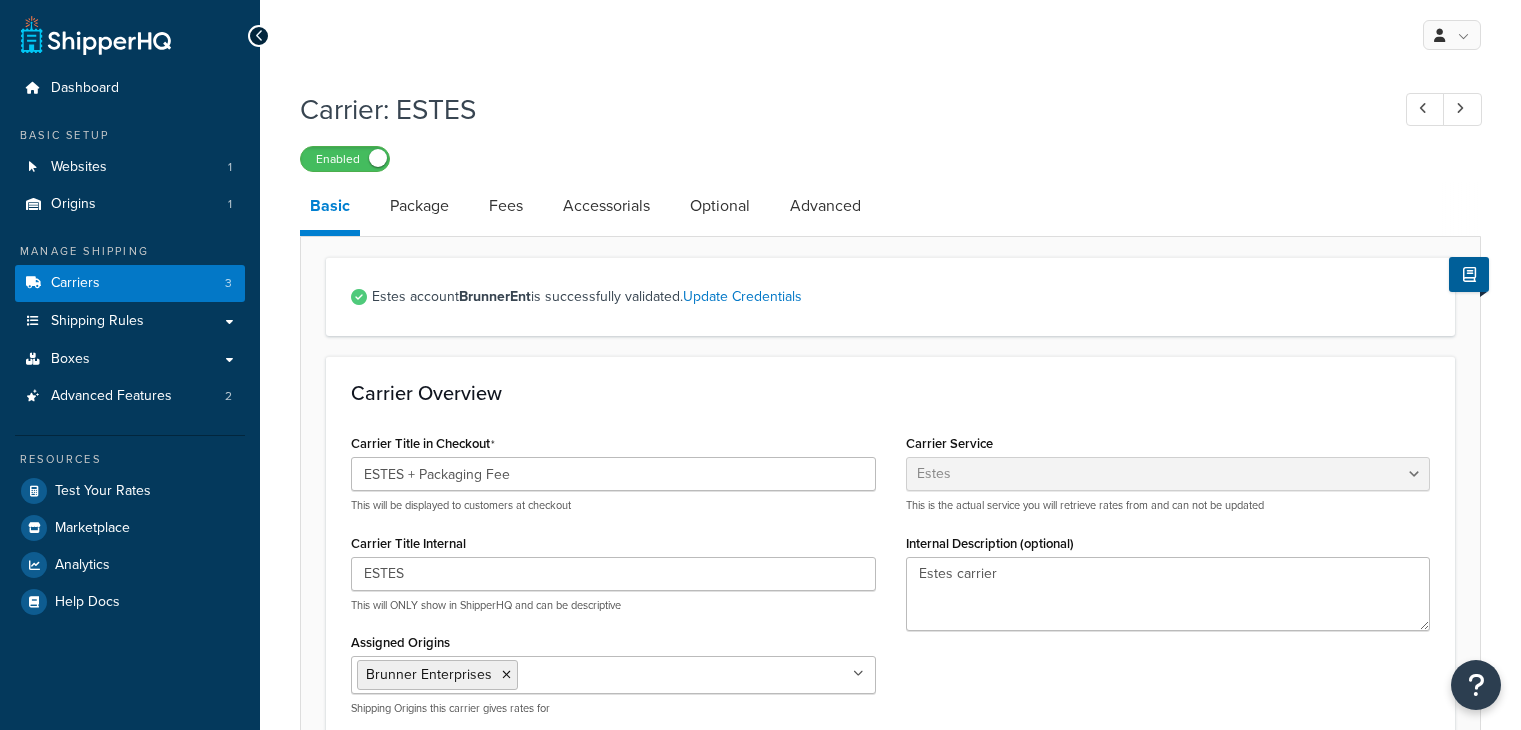 select on "estesFreight" 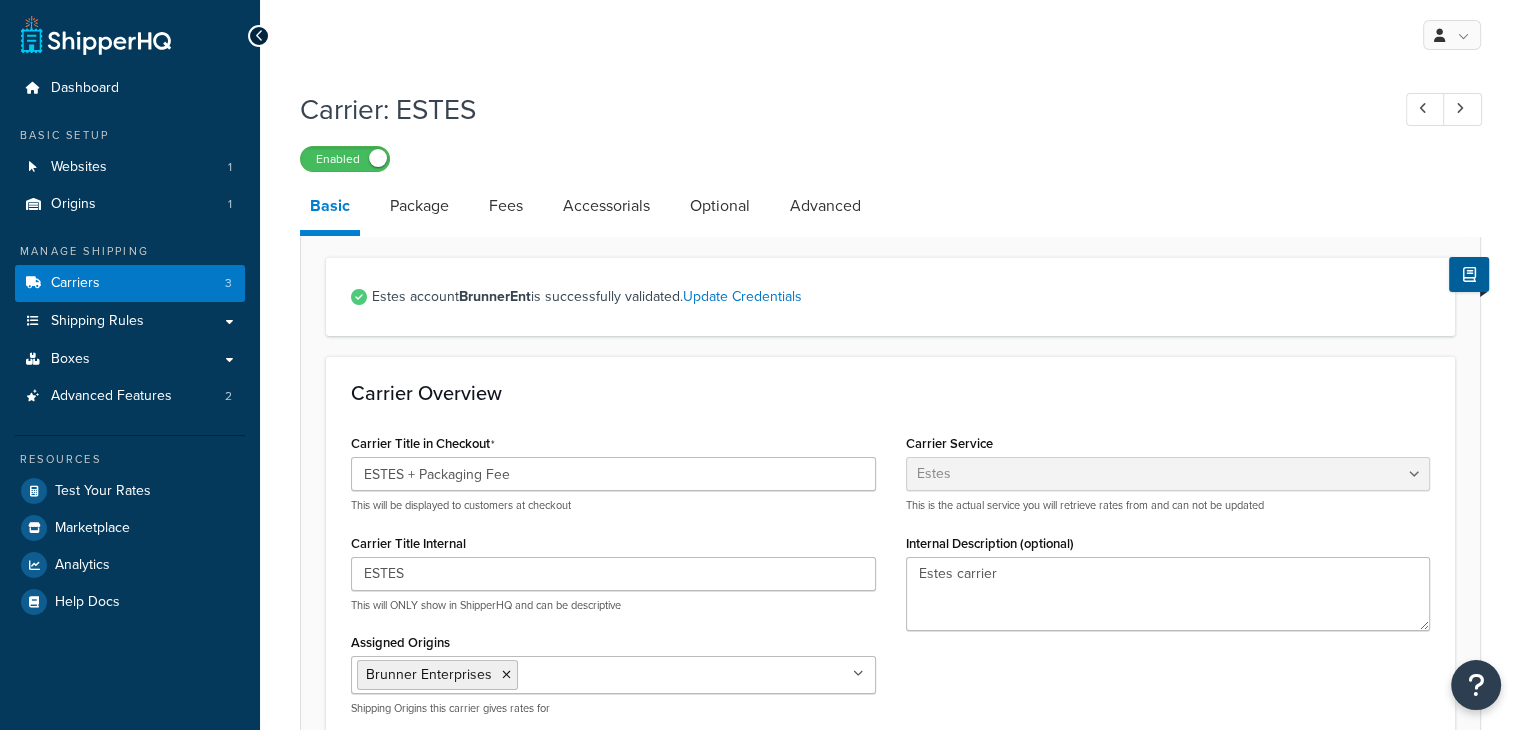 scroll, scrollTop: 0, scrollLeft: 0, axis: both 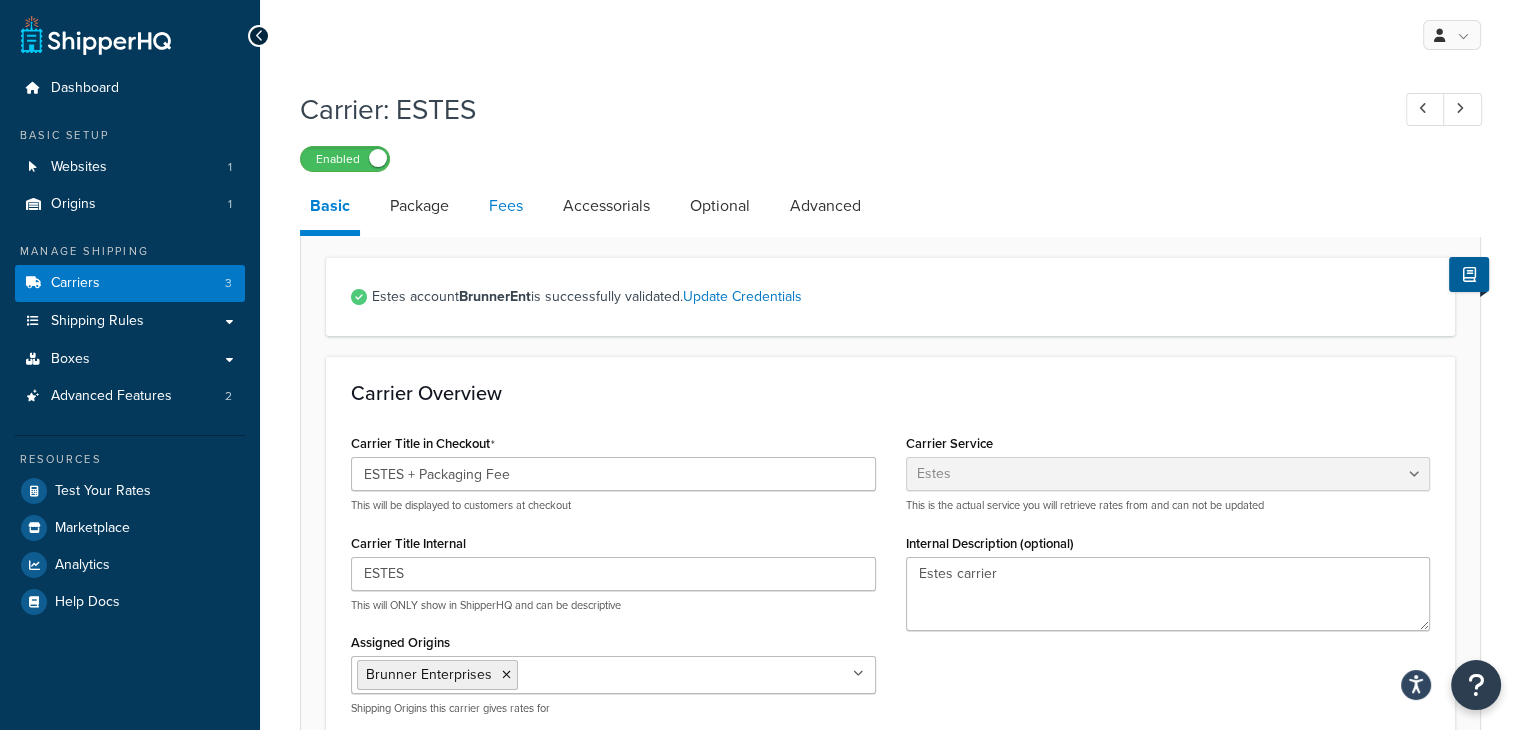 click on "Fees" at bounding box center (506, 206) 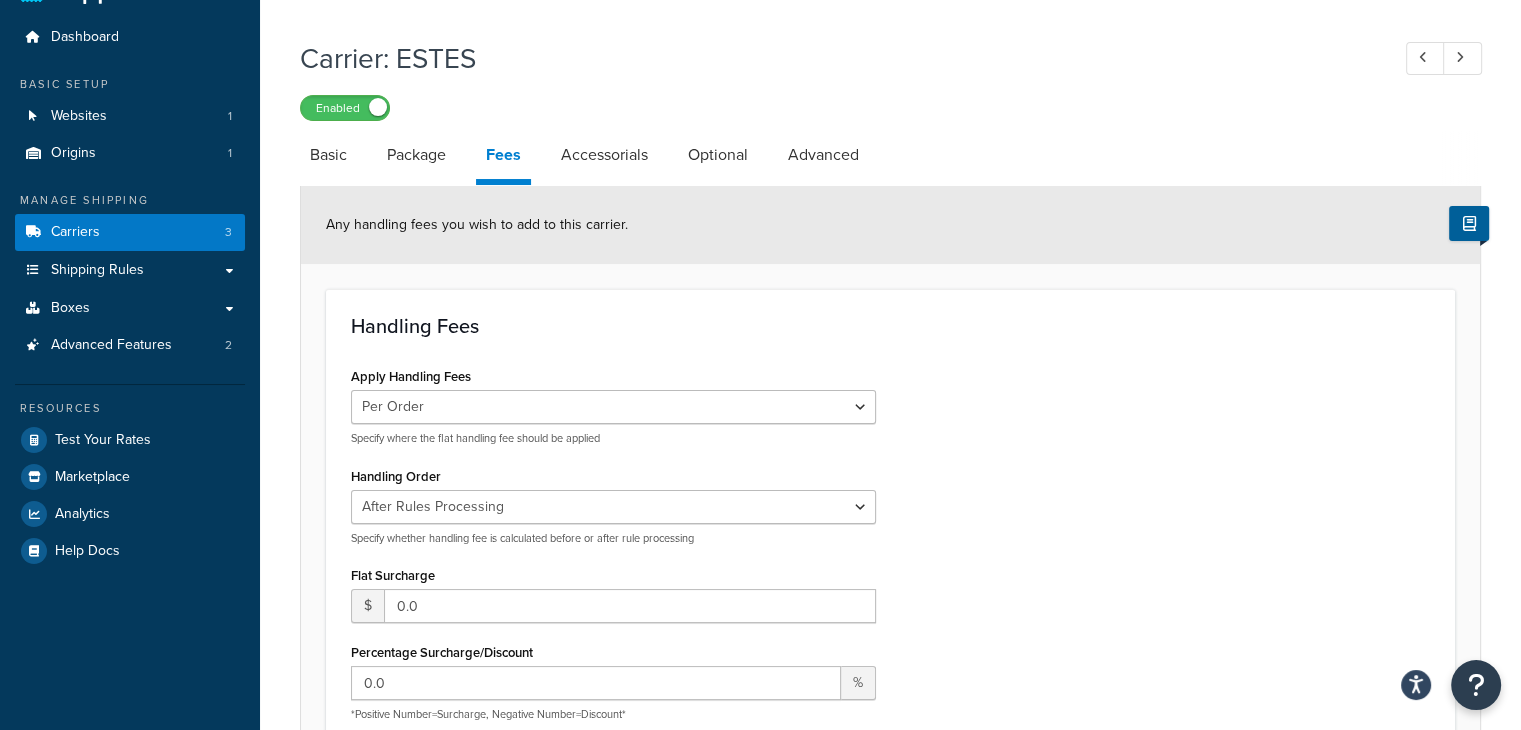 scroll, scrollTop: 100, scrollLeft: 0, axis: vertical 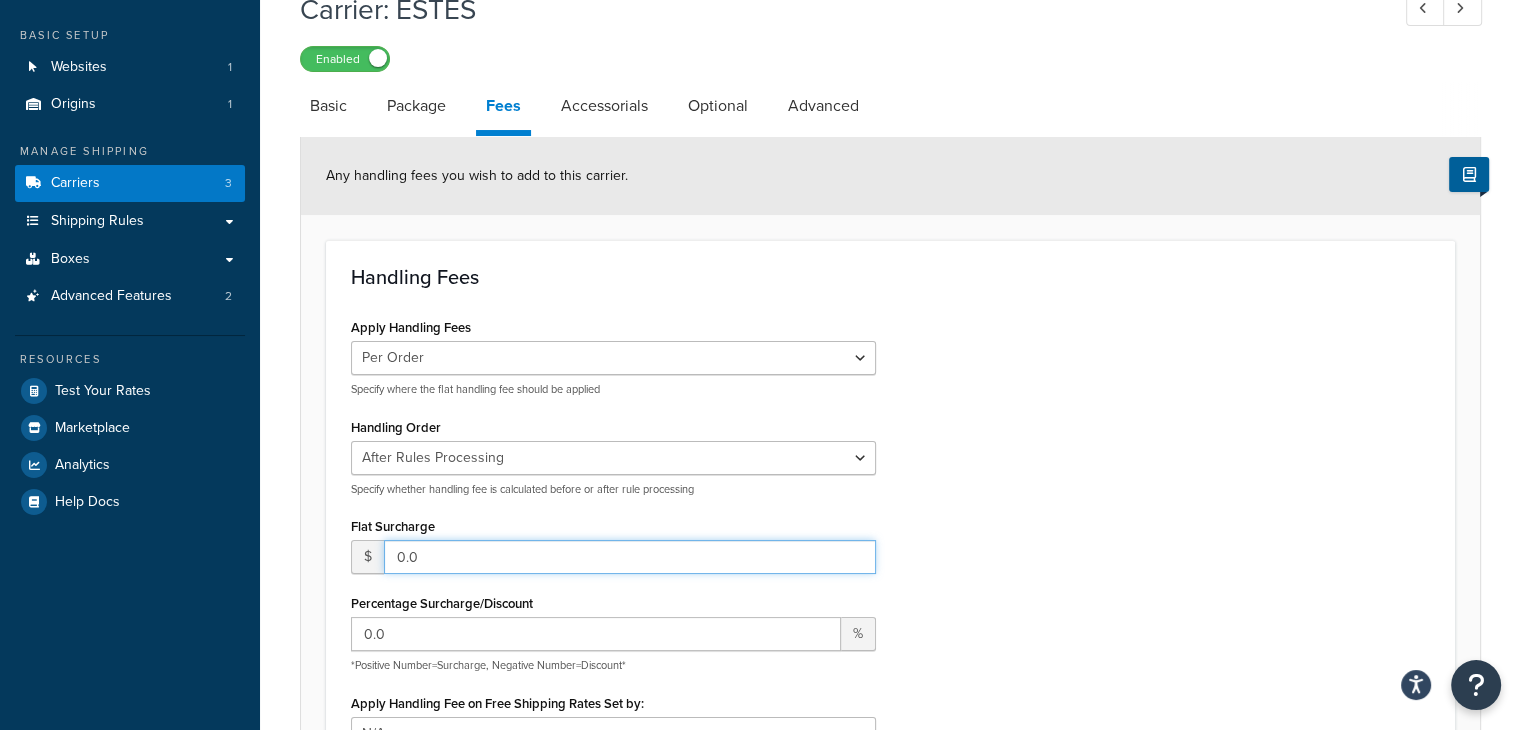 click on "0.0" at bounding box center (630, 557) 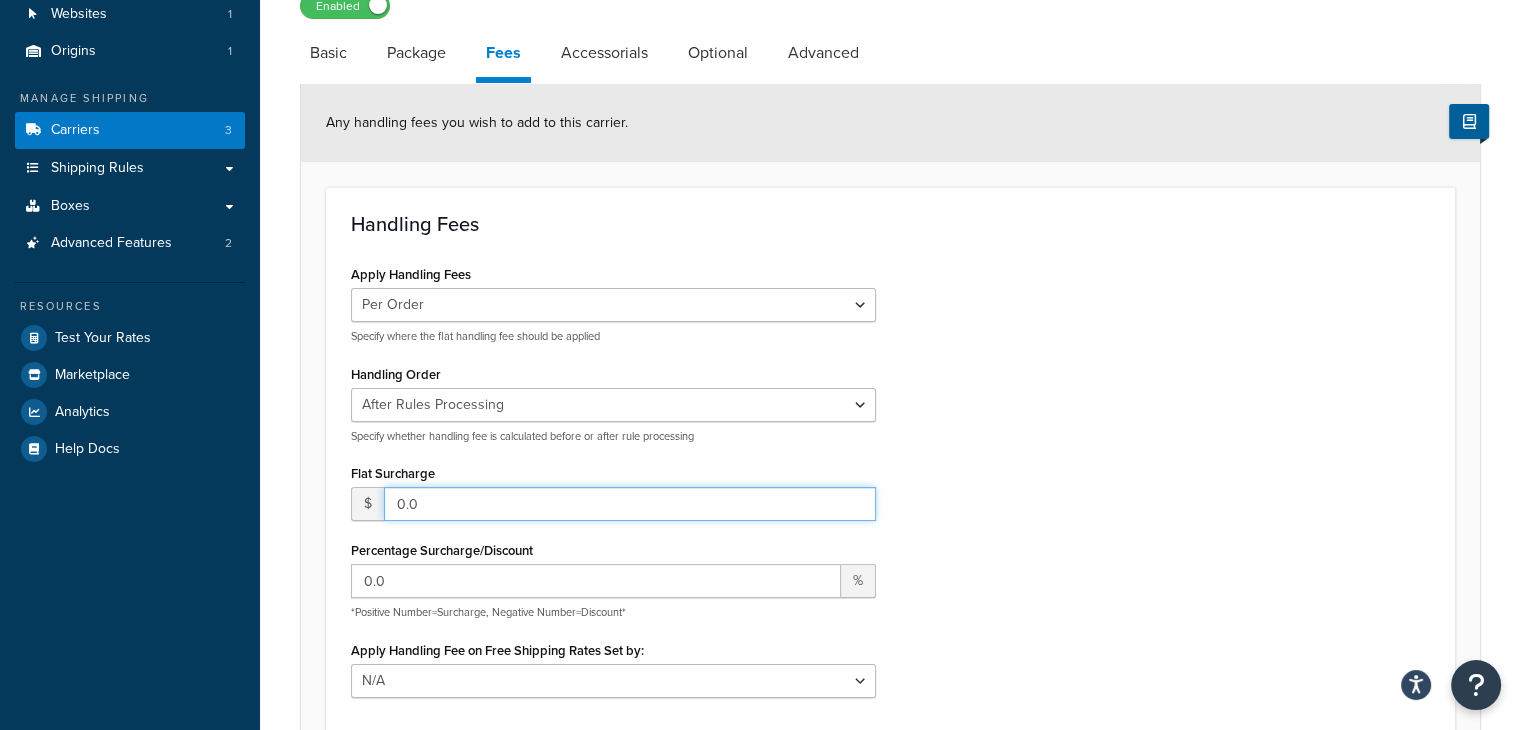 scroll, scrollTop: 200, scrollLeft: 0, axis: vertical 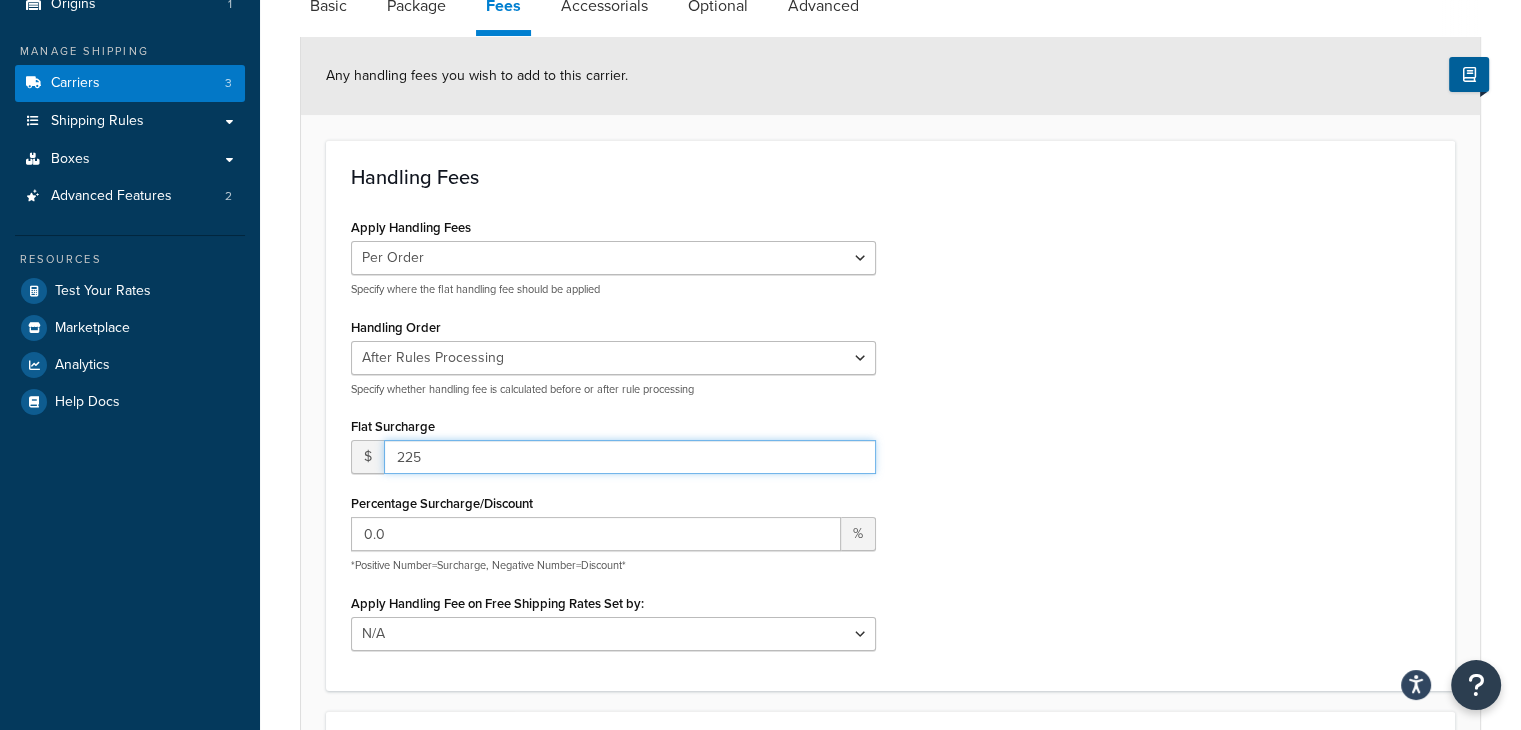 type on "225" 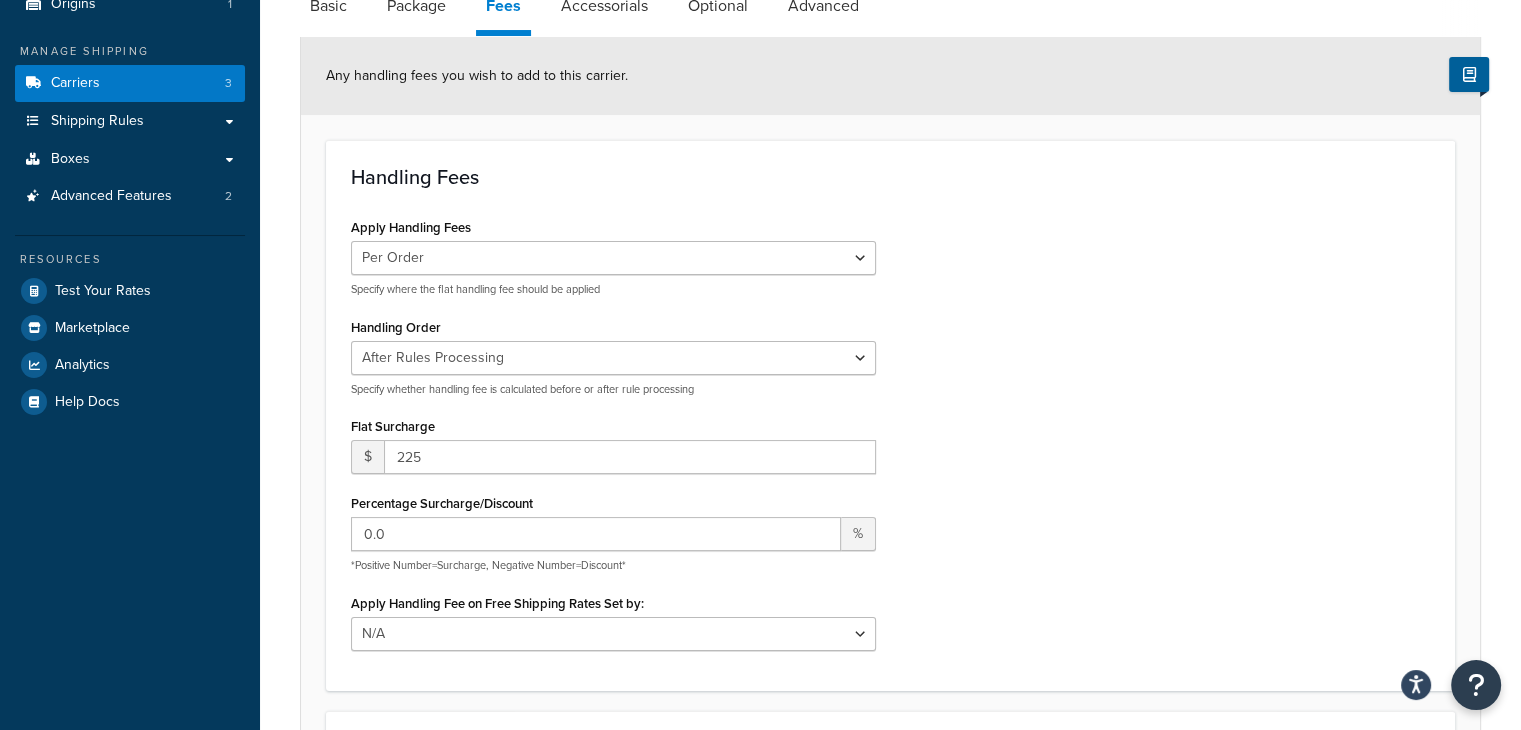 click on "Apply Handling Fees   Per Order  Per Item  Per Package  Specify where the flat handling fee should be applied Handling Order   Before Rules Processing  After Rules Processing  Specify whether handling fee is calculated before or after rule processing Flat Surcharge   $ 225 Percentage Surcharge/Discount   0.0 % *Positive Number=Surcharge, Negative Number=Discount* Apply Handling Fee on Free Shipping Rates Set by:   N/A  Fixed/Free Shipping Methods  Free Promotion Rules  All Free Shipping" at bounding box center [890, 439] 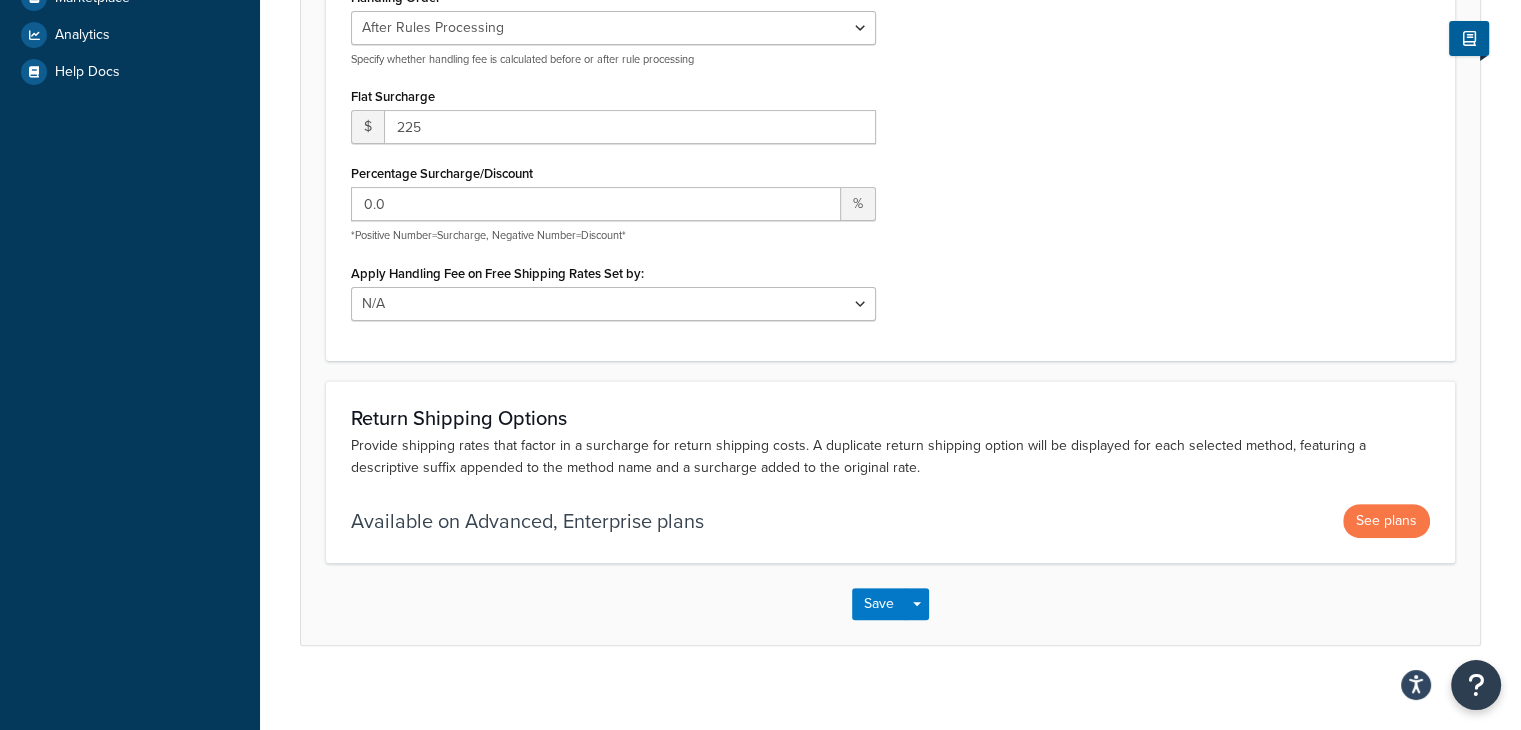 scroll, scrollTop: 544, scrollLeft: 0, axis: vertical 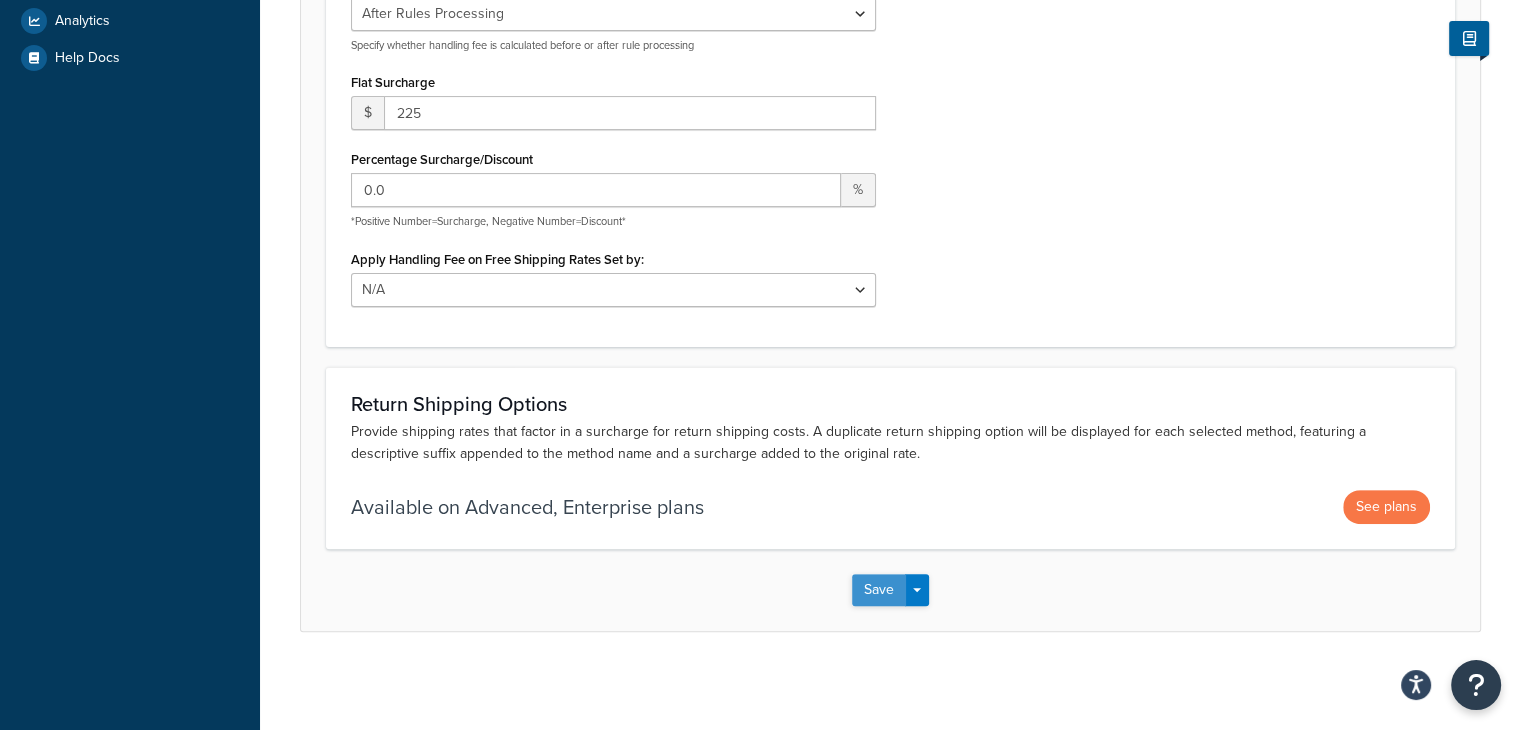 click on "Save" at bounding box center (879, 590) 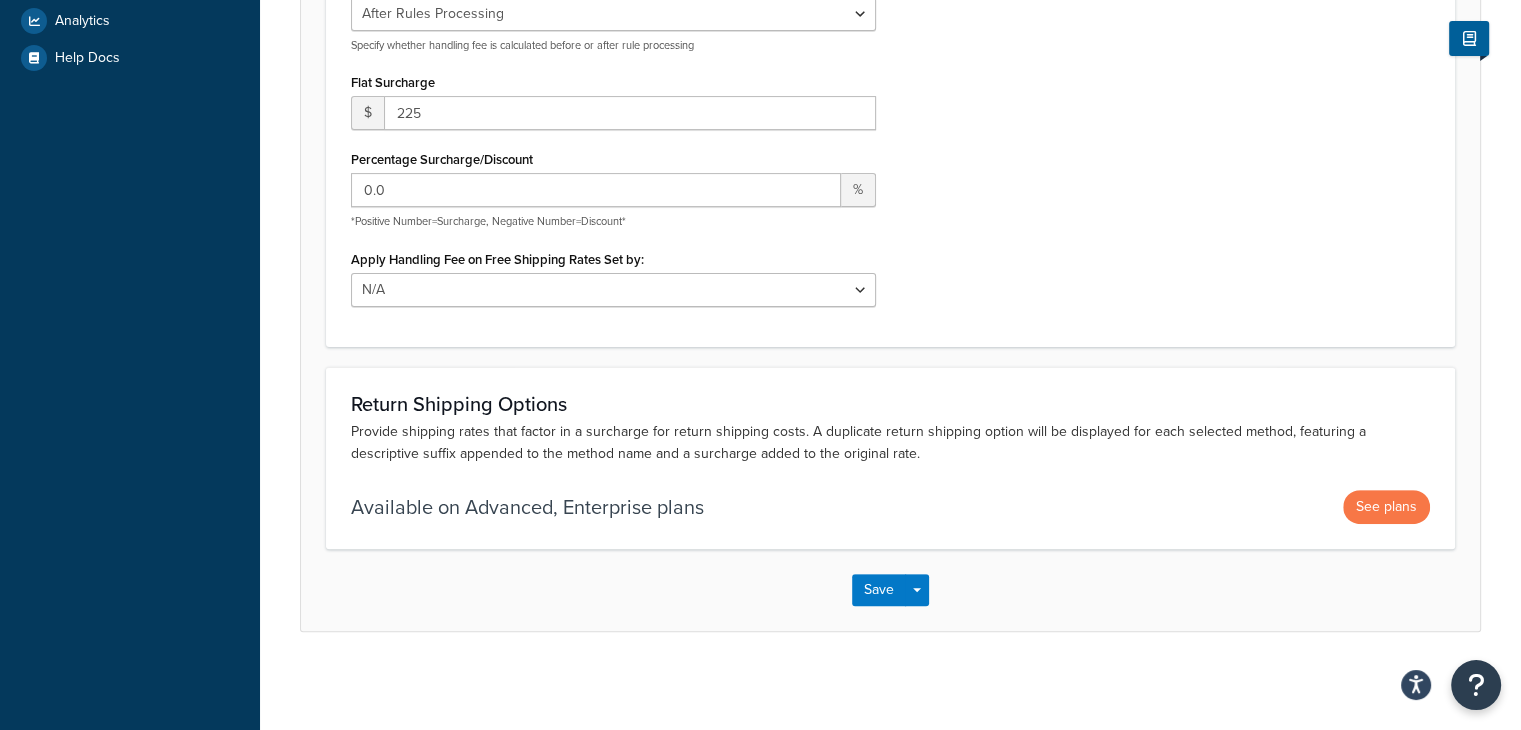 scroll, scrollTop: 0, scrollLeft: 0, axis: both 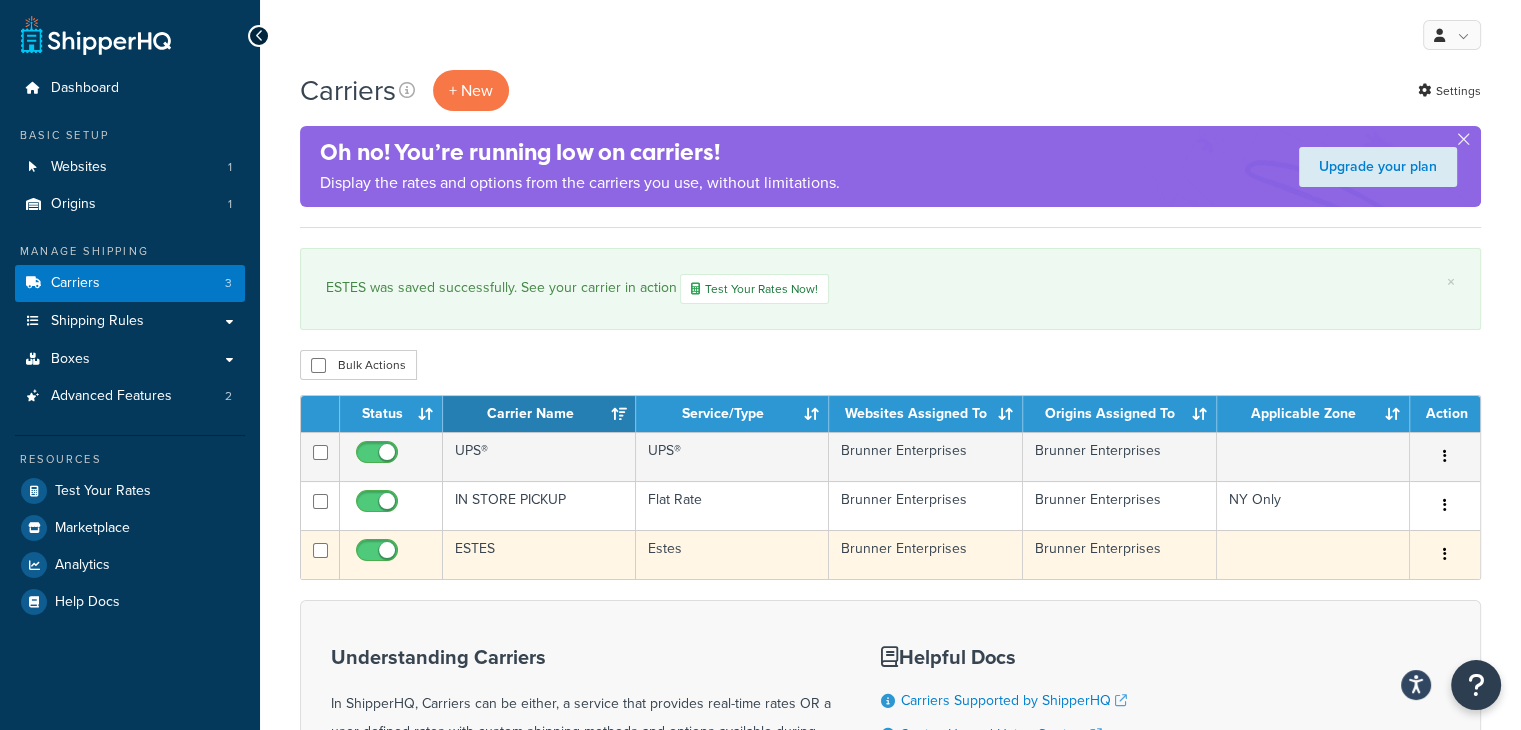click at bounding box center [1445, 555] 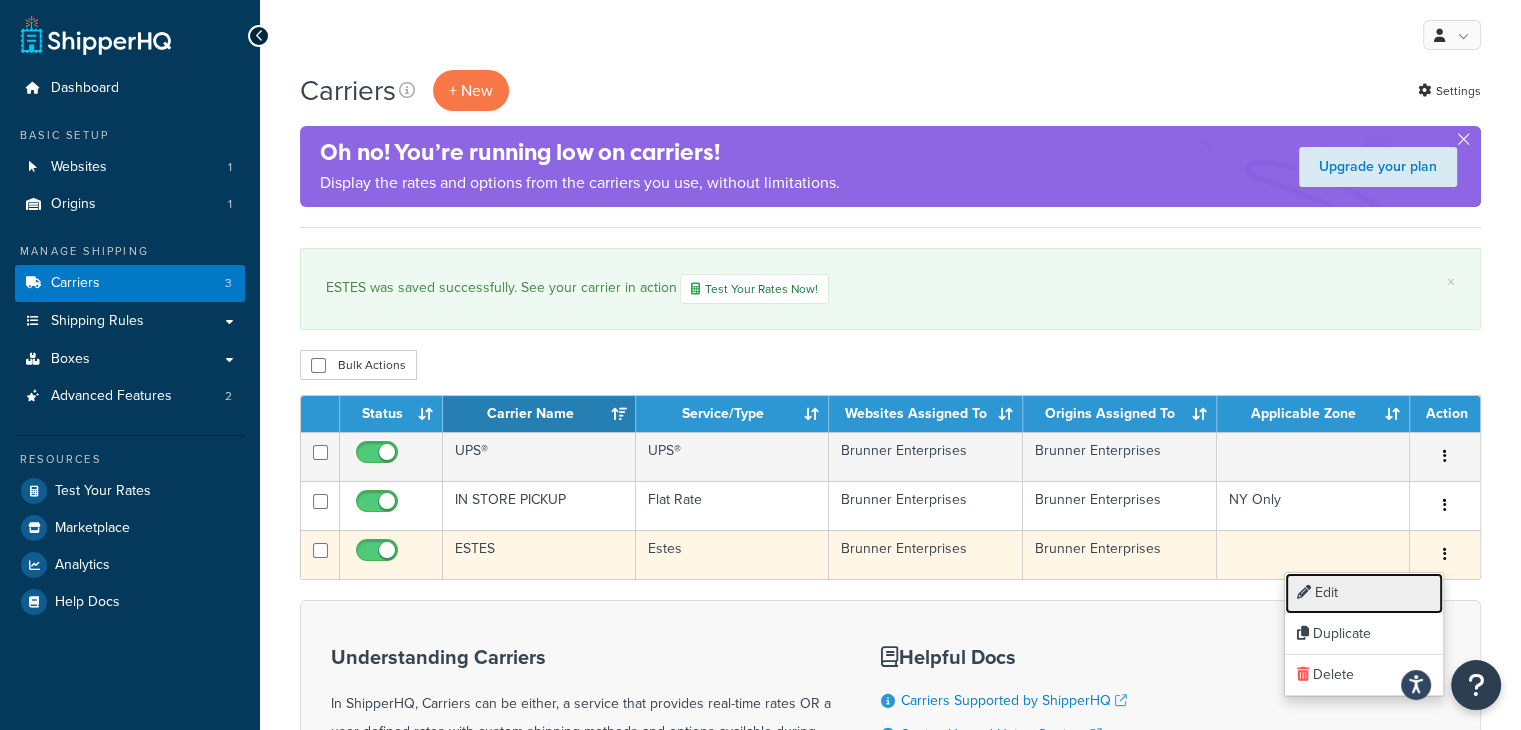 click on "Edit" at bounding box center [1364, 593] 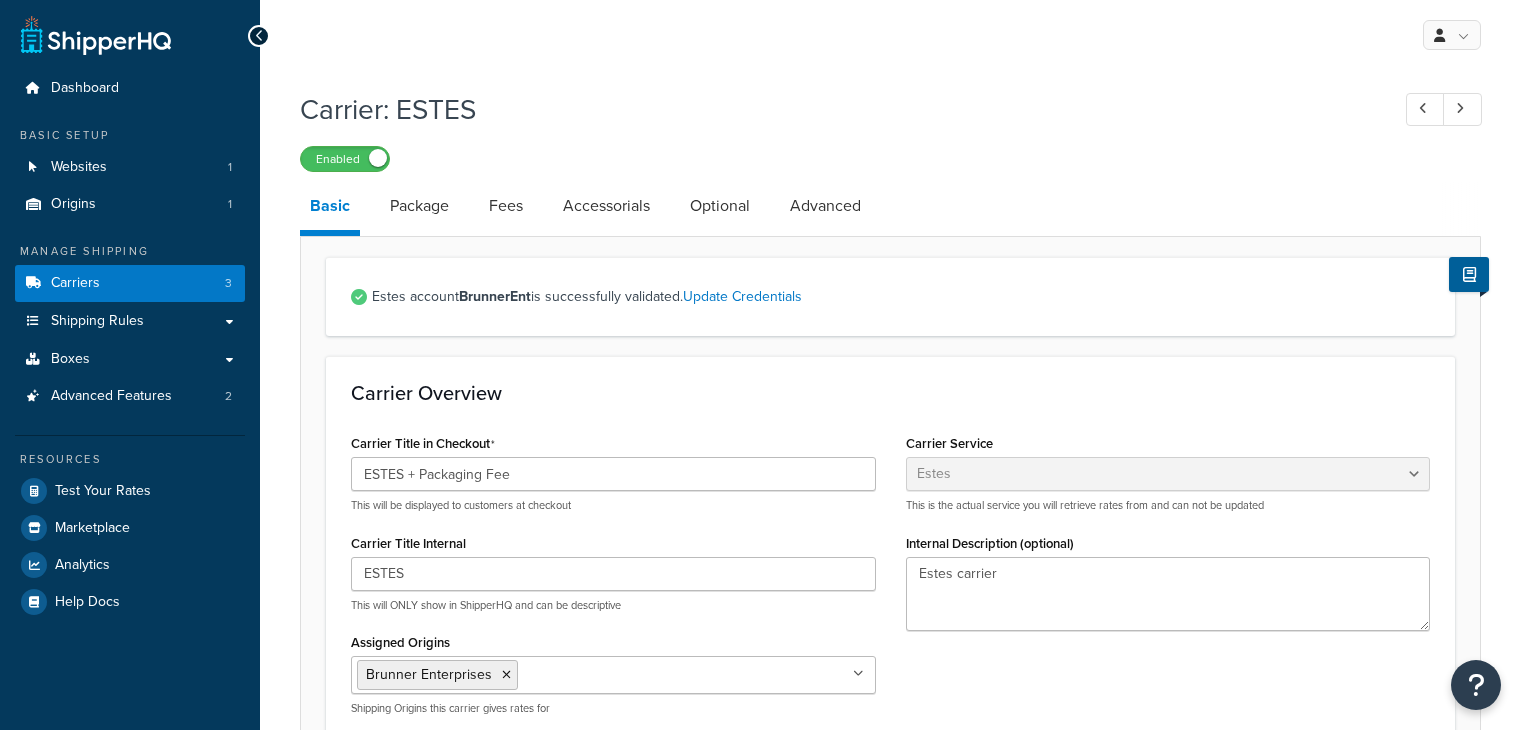 select on "estesFreight" 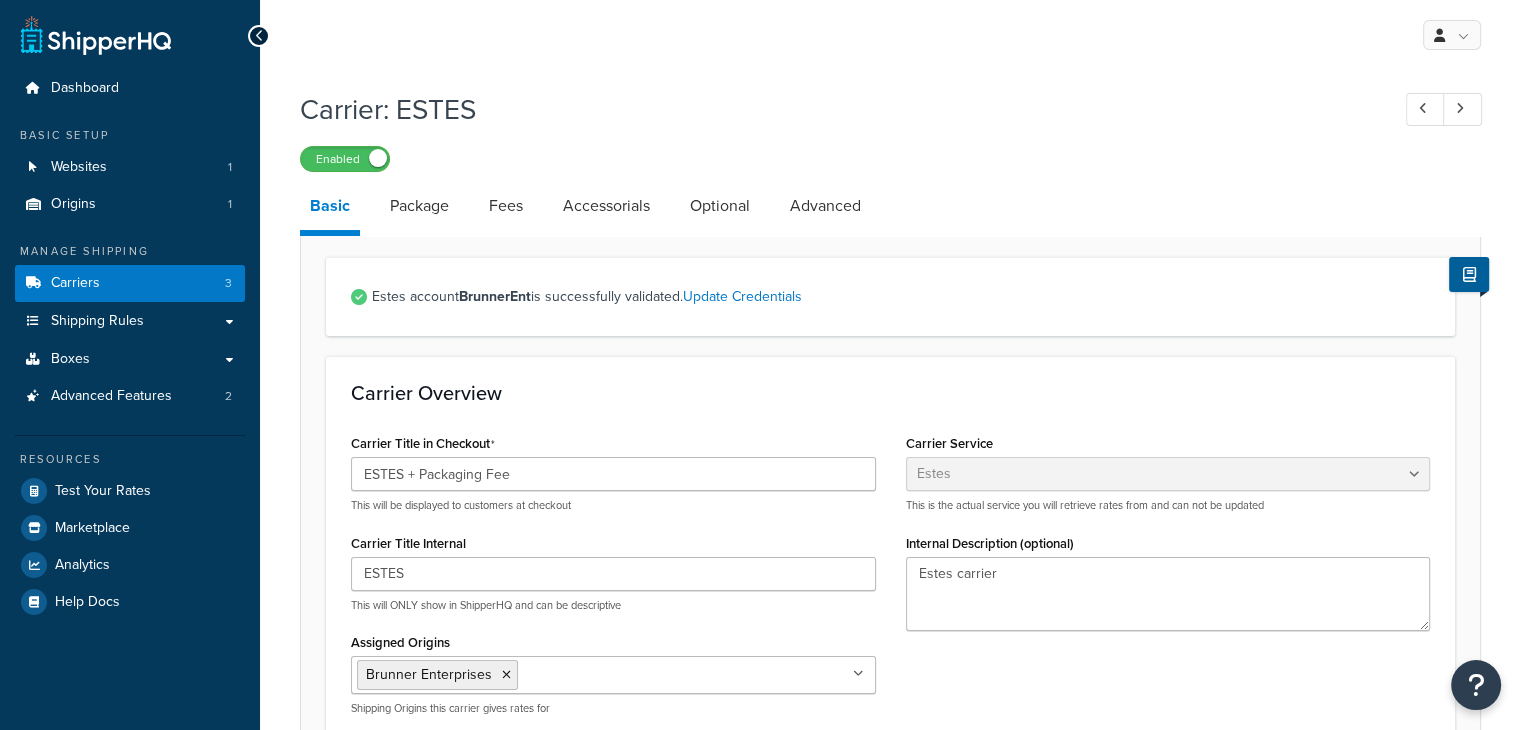 scroll, scrollTop: 0, scrollLeft: 0, axis: both 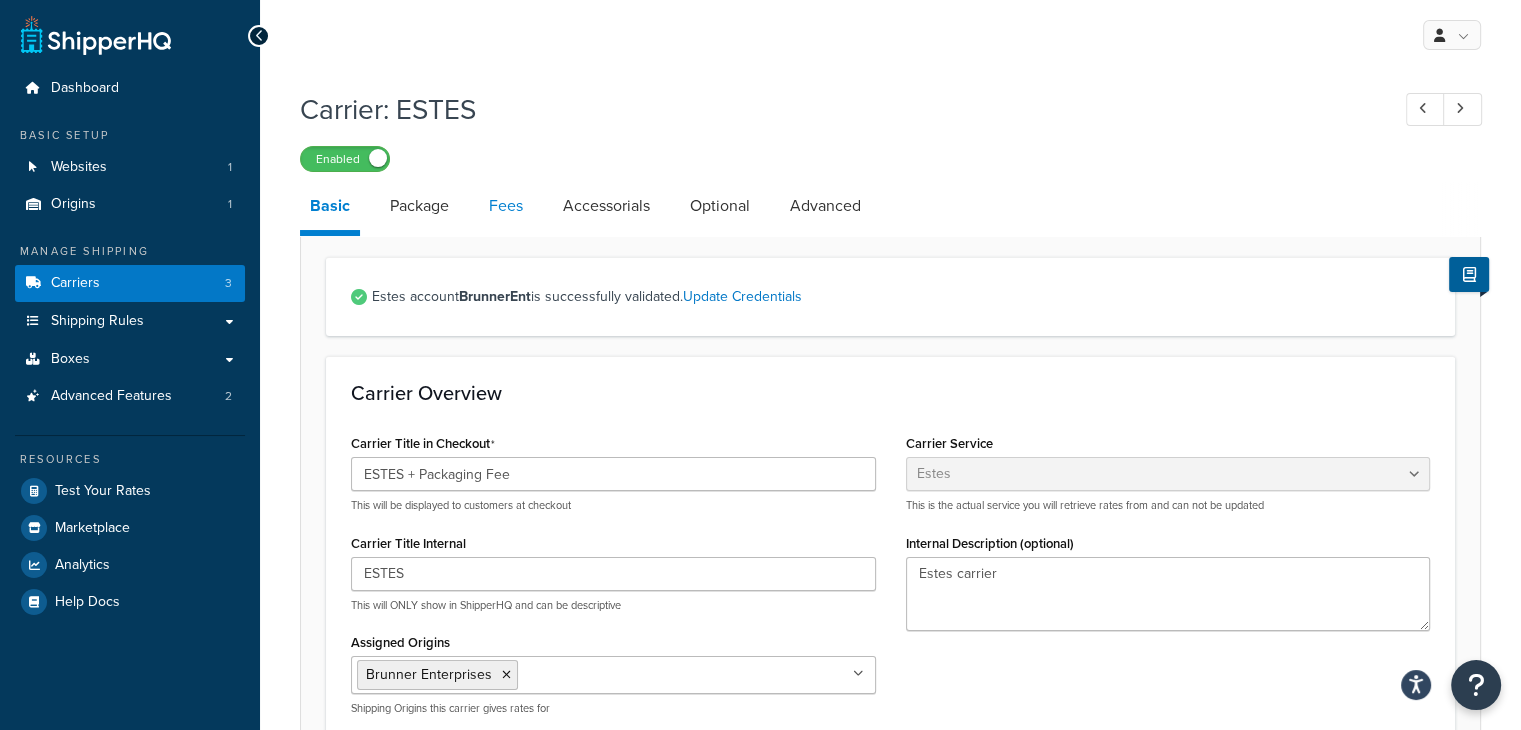 click on "Fees" at bounding box center [506, 206] 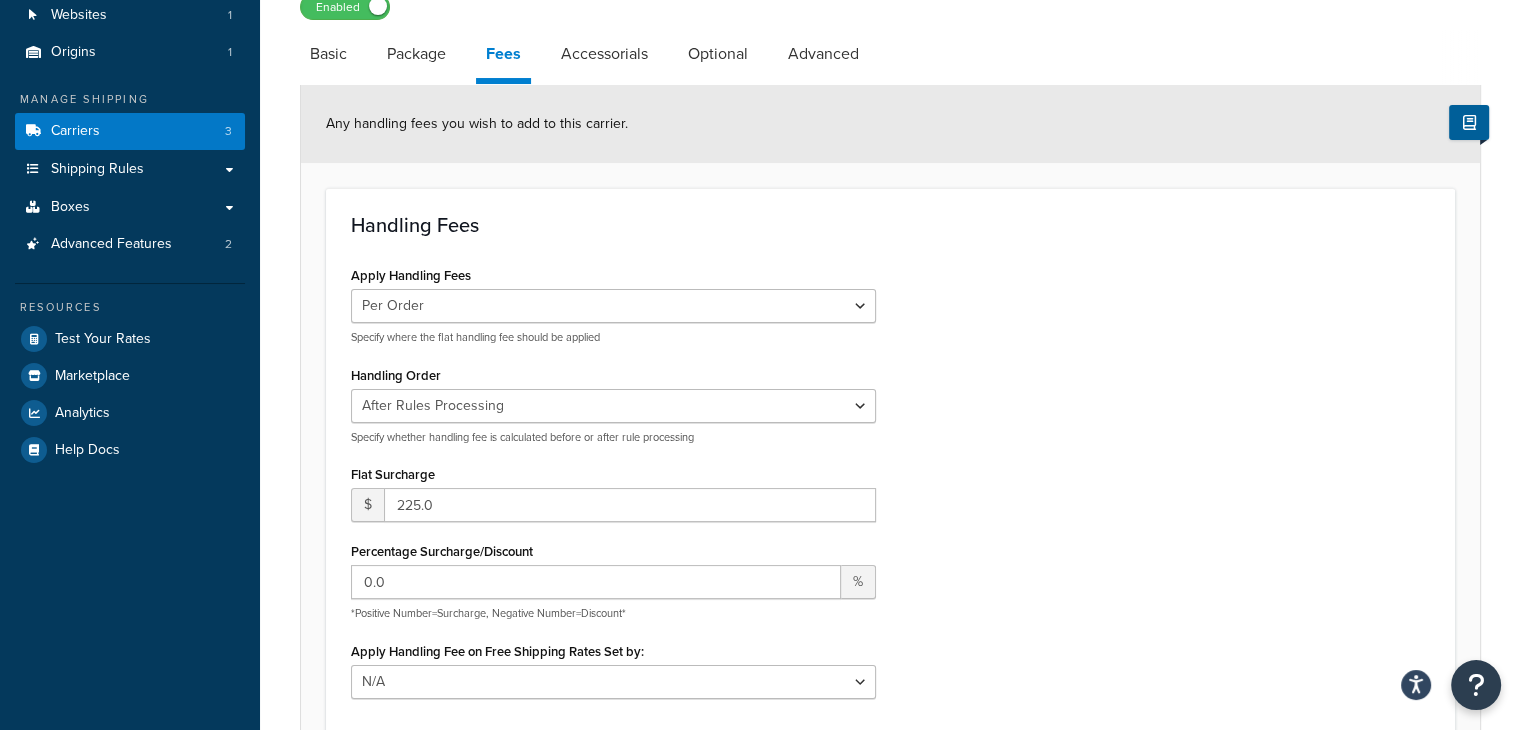 scroll, scrollTop: 200, scrollLeft: 0, axis: vertical 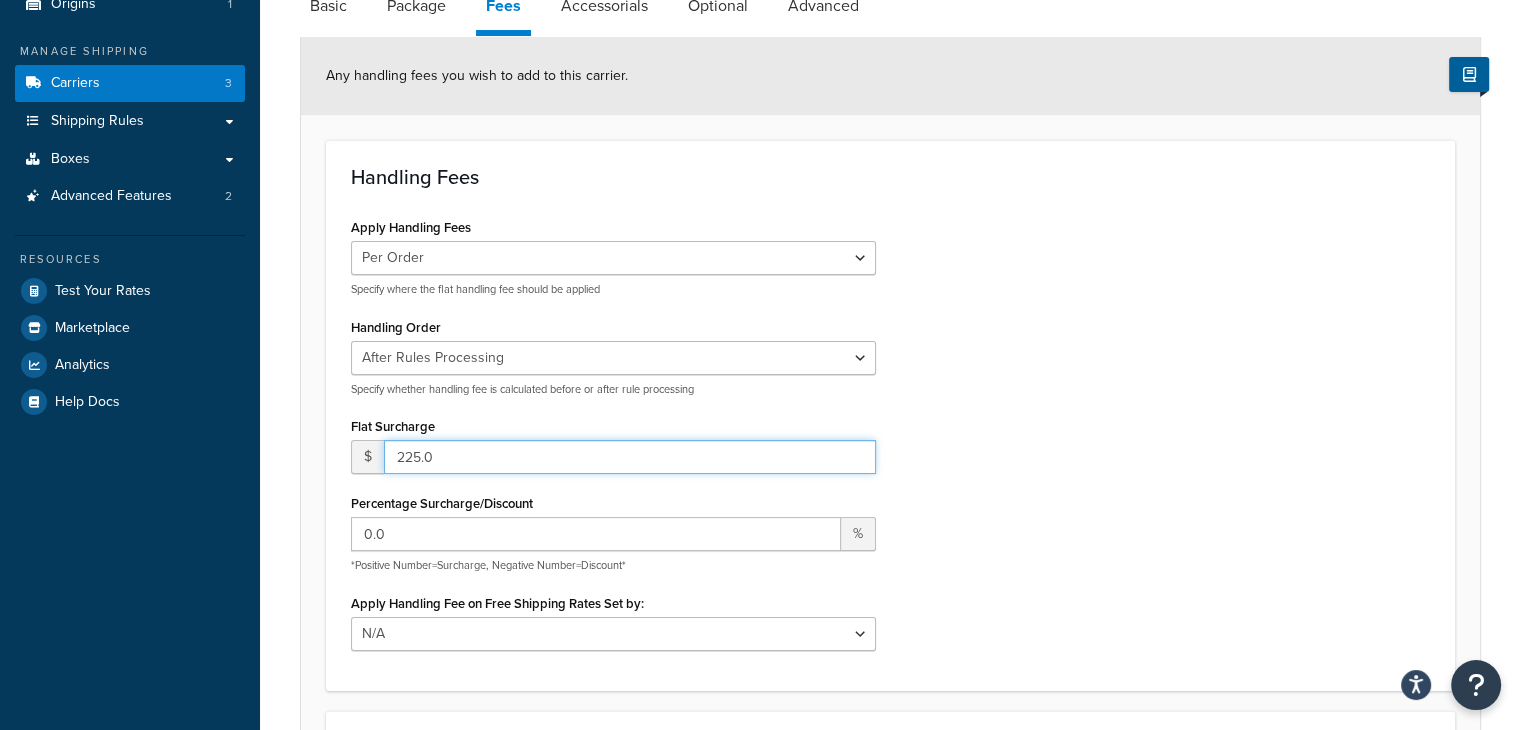 click on "225.0" at bounding box center (630, 457) 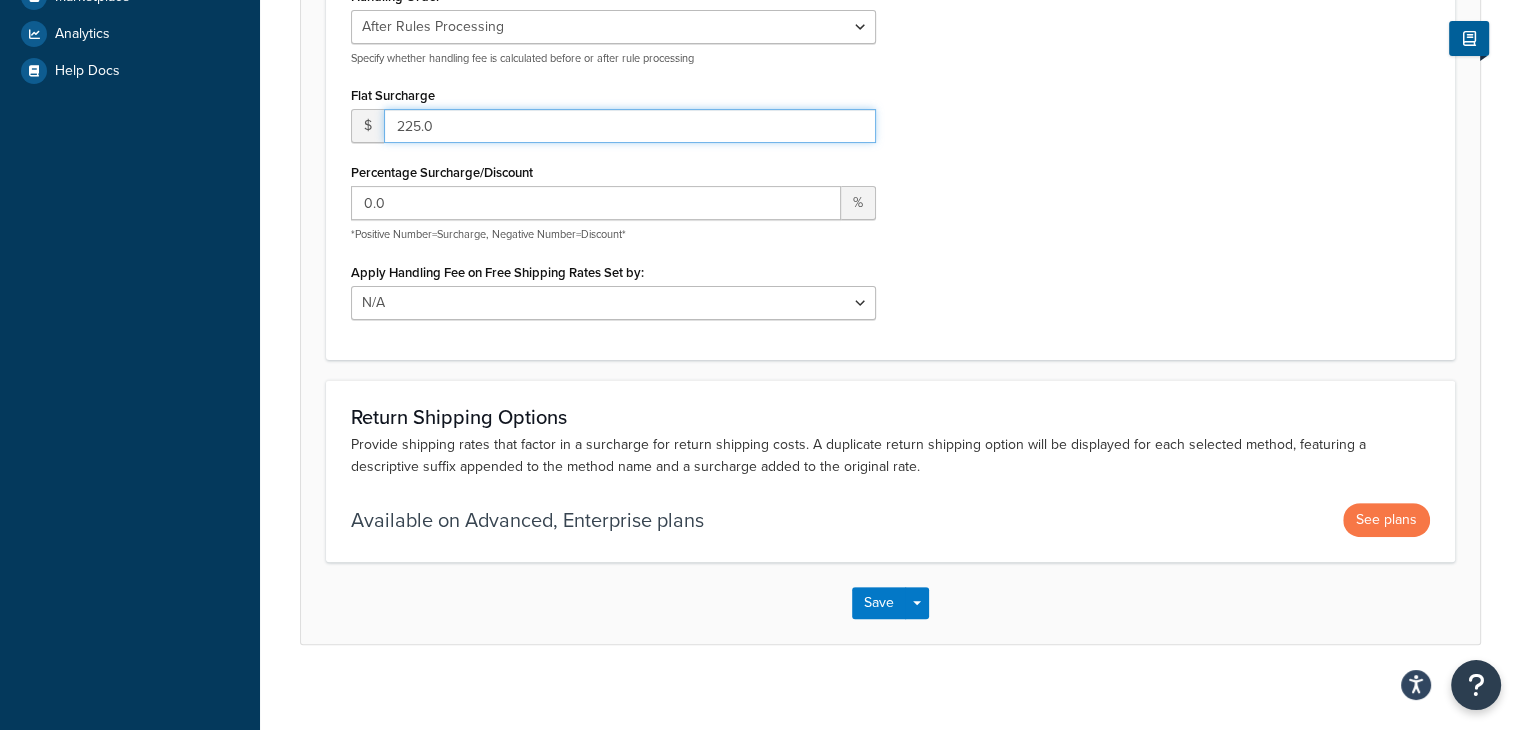 scroll, scrollTop: 544, scrollLeft: 0, axis: vertical 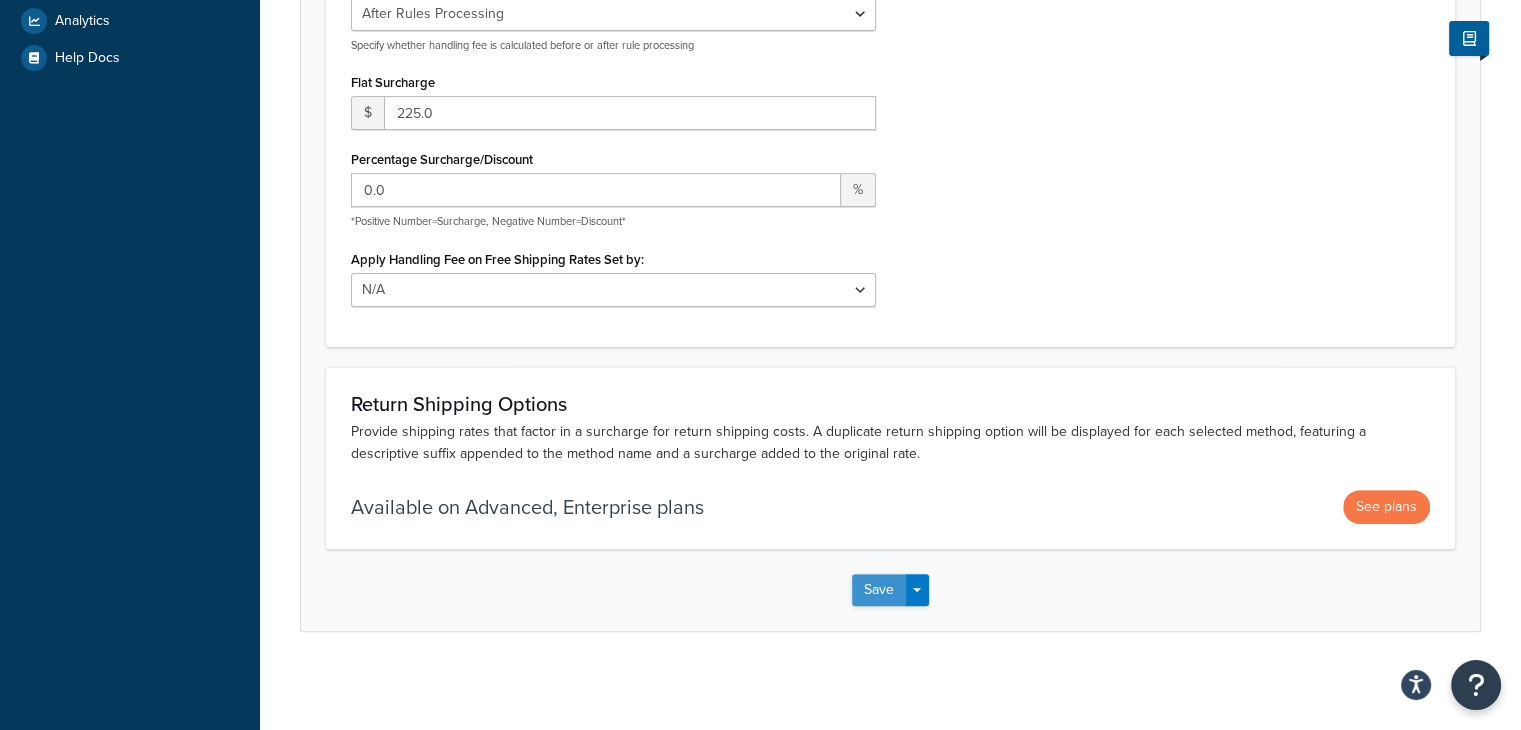 click on "Save" at bounding box center (879, 590) 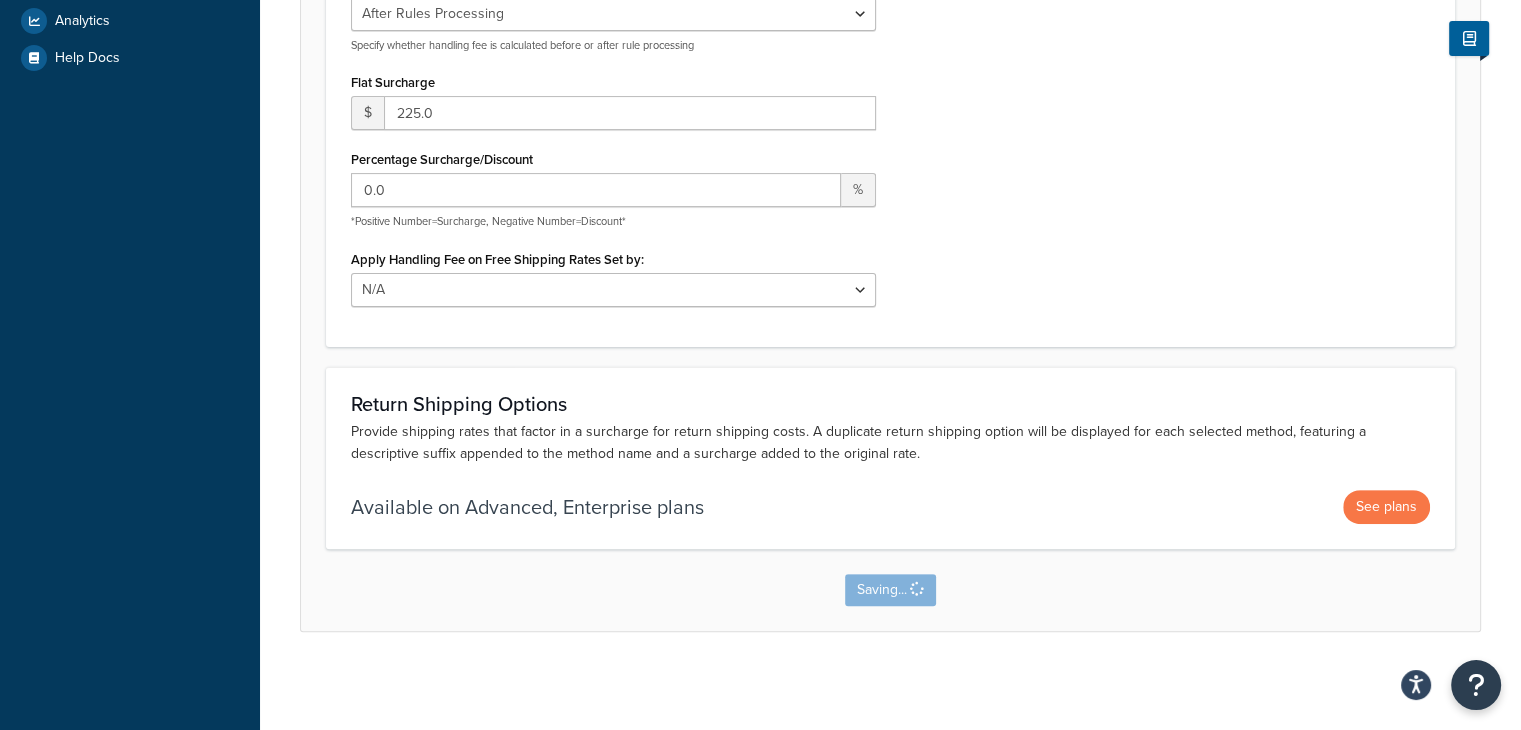 scroll, scrollTop: 0, scrollLeft: 0, axis: both 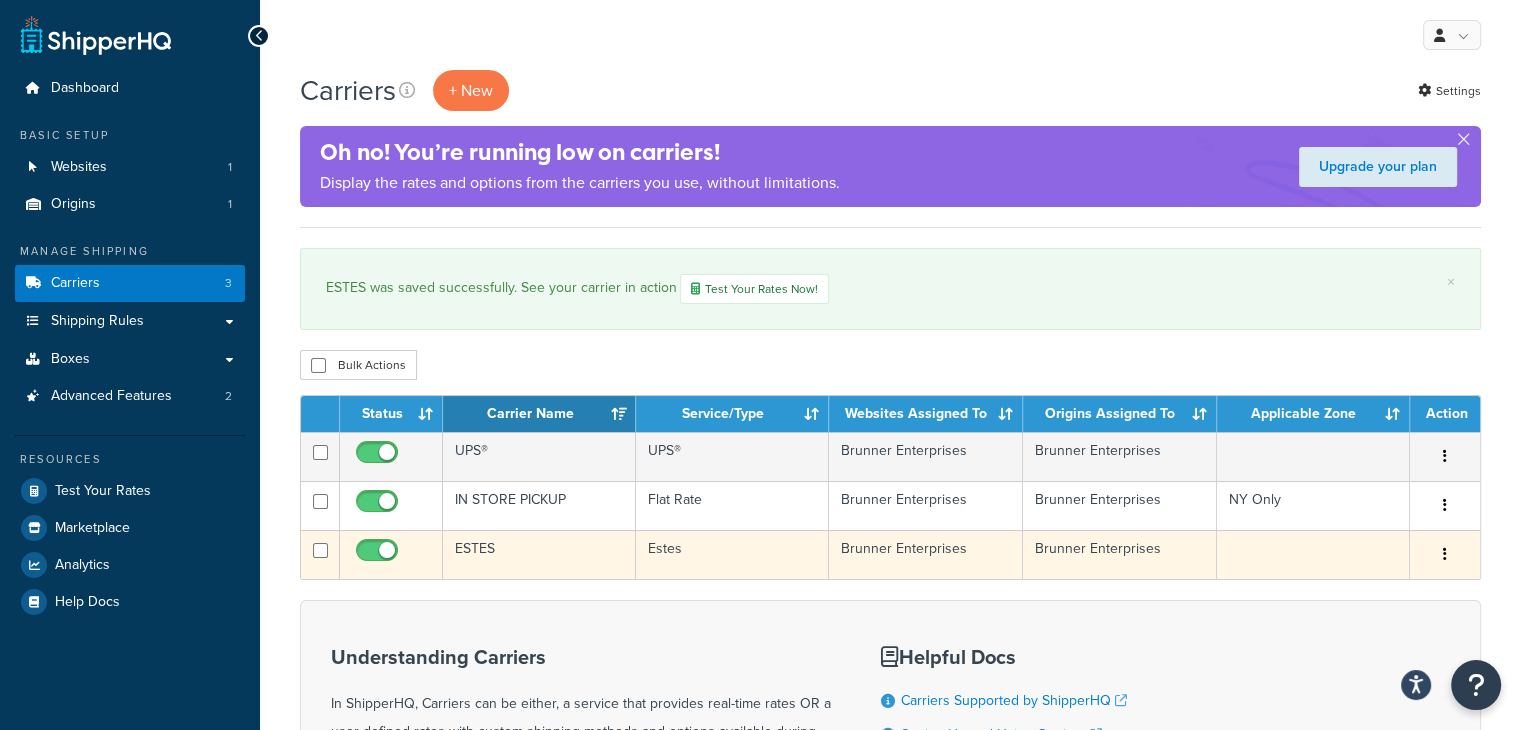 click at bounding box center [1445, 554] 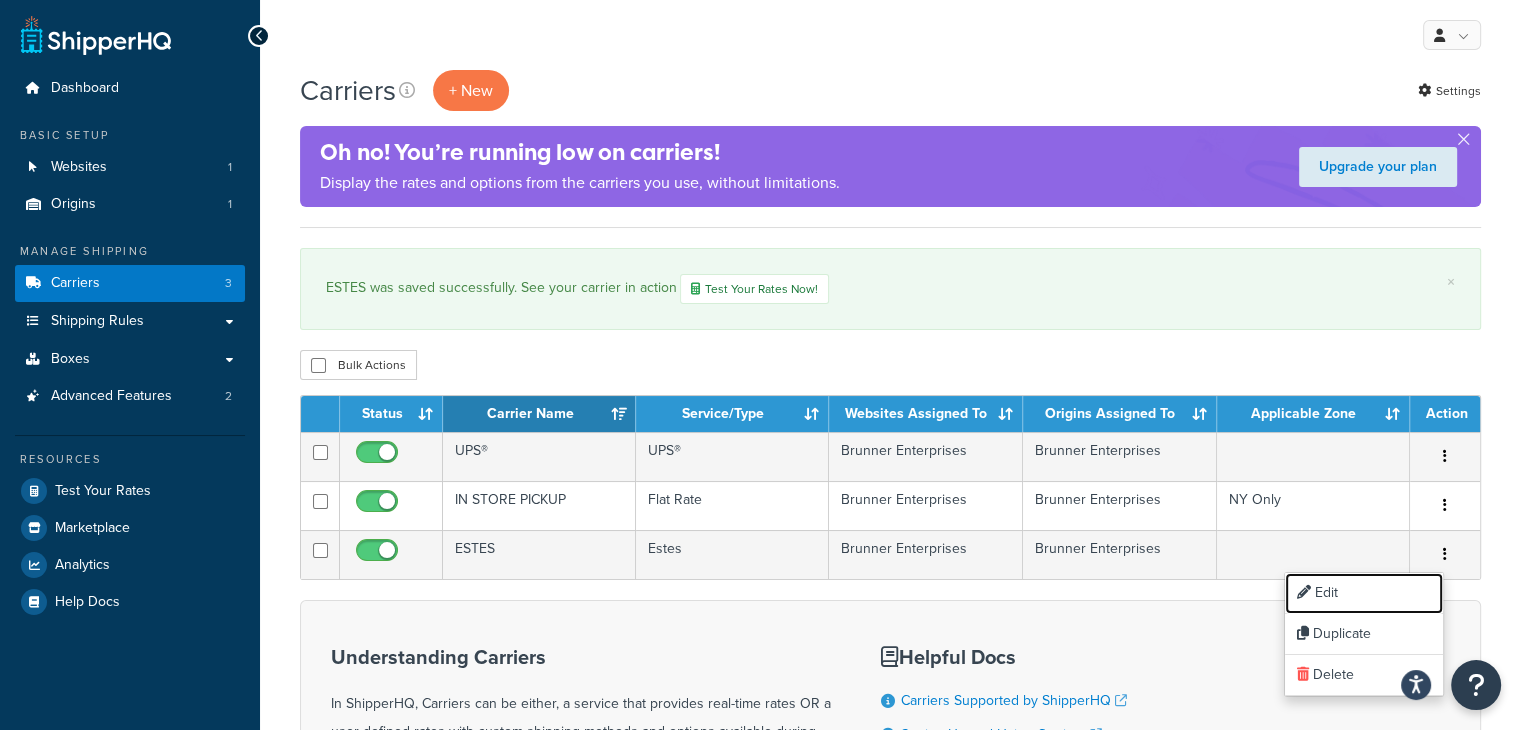 click on "Edit" at bounding box center (1364, 593) 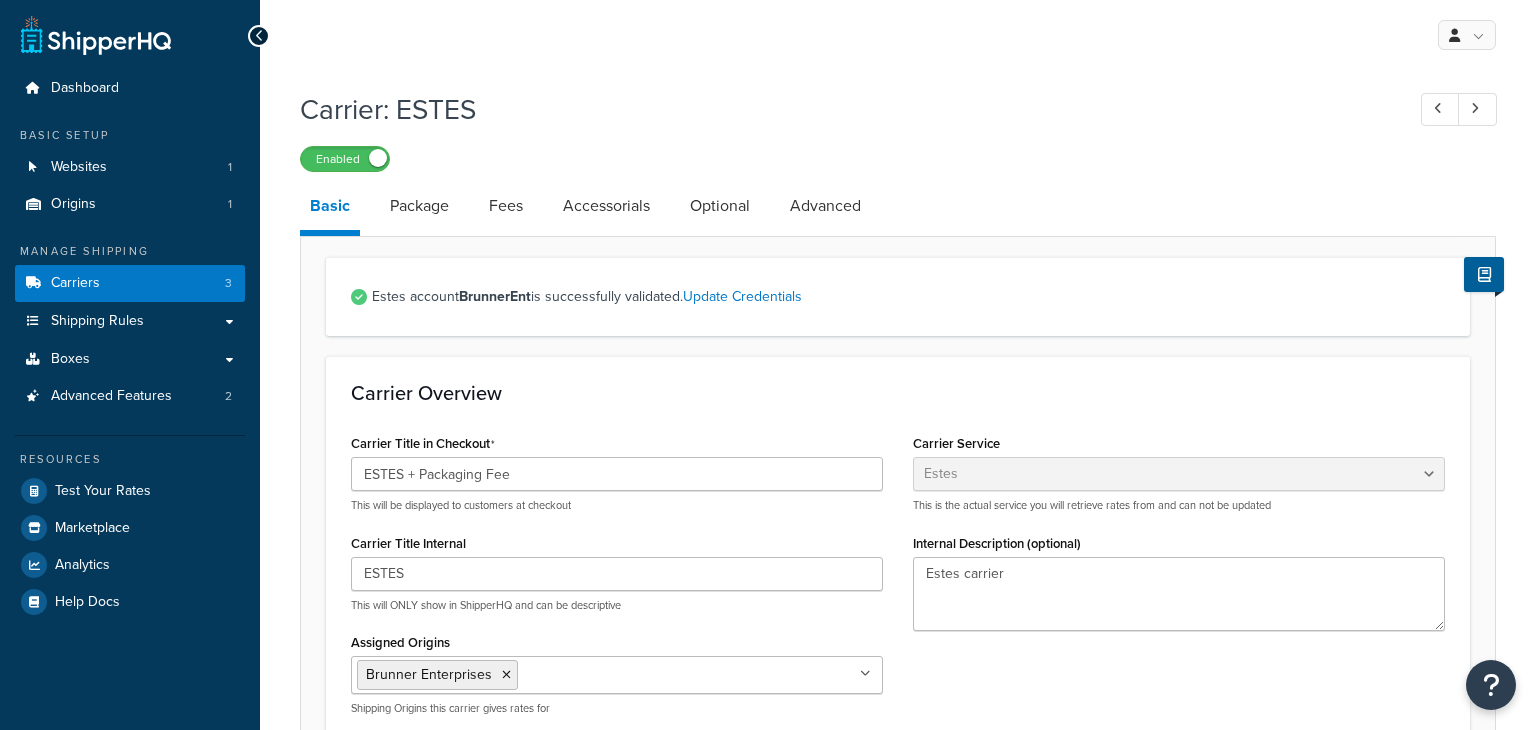 select on "estesFreight" 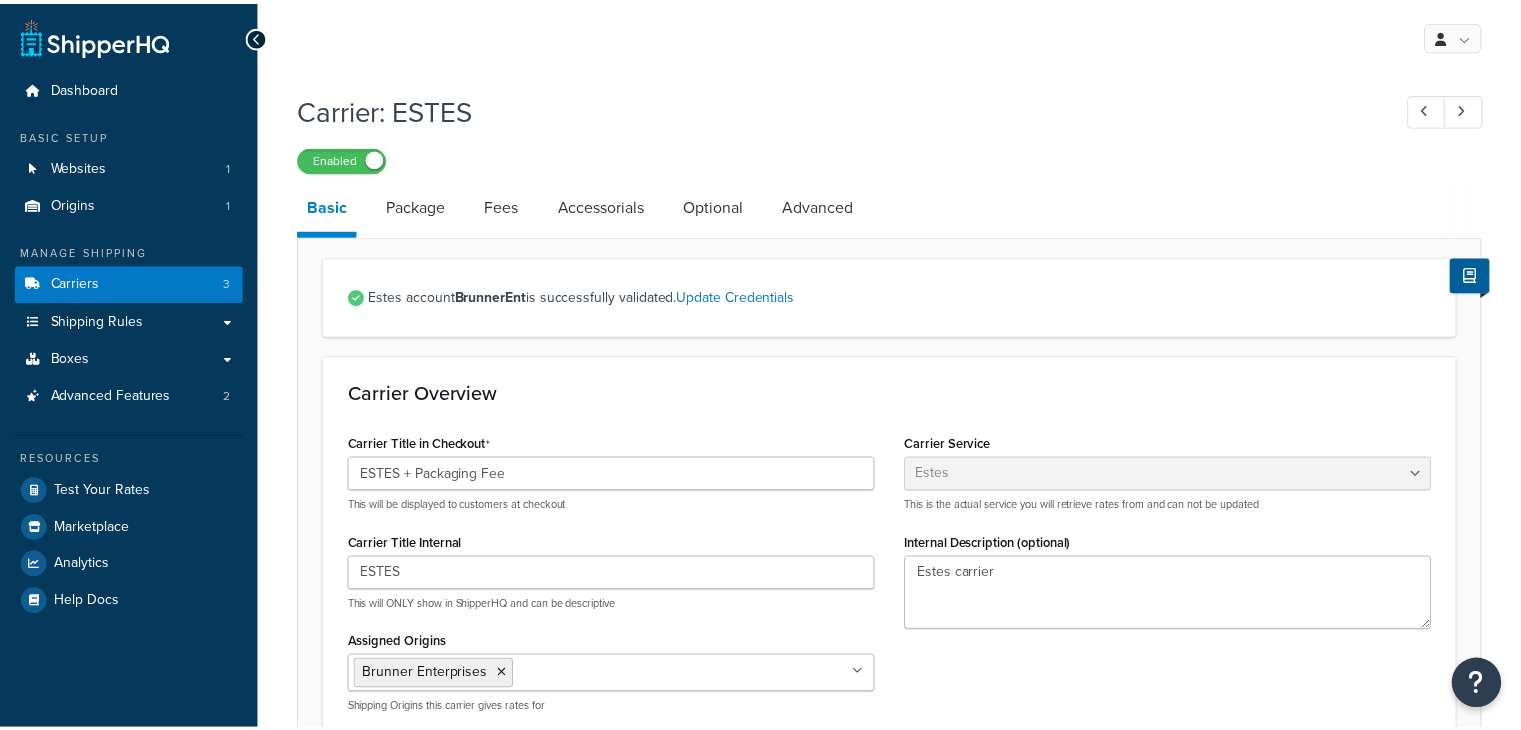 scroll, scrollTop: 0, scrollLeft: 0, axis: both 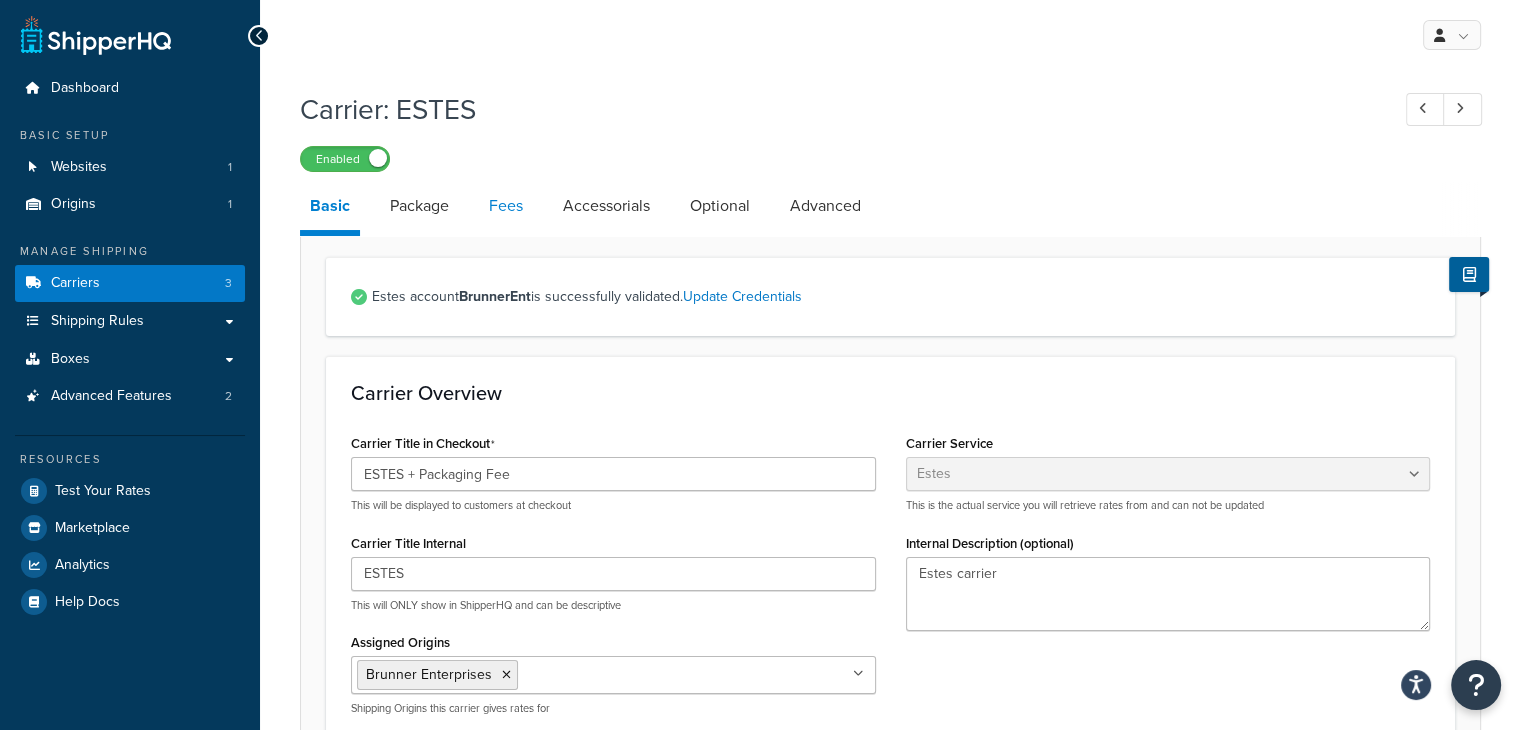 click on "Fees" at bounding box center [506, 206] 